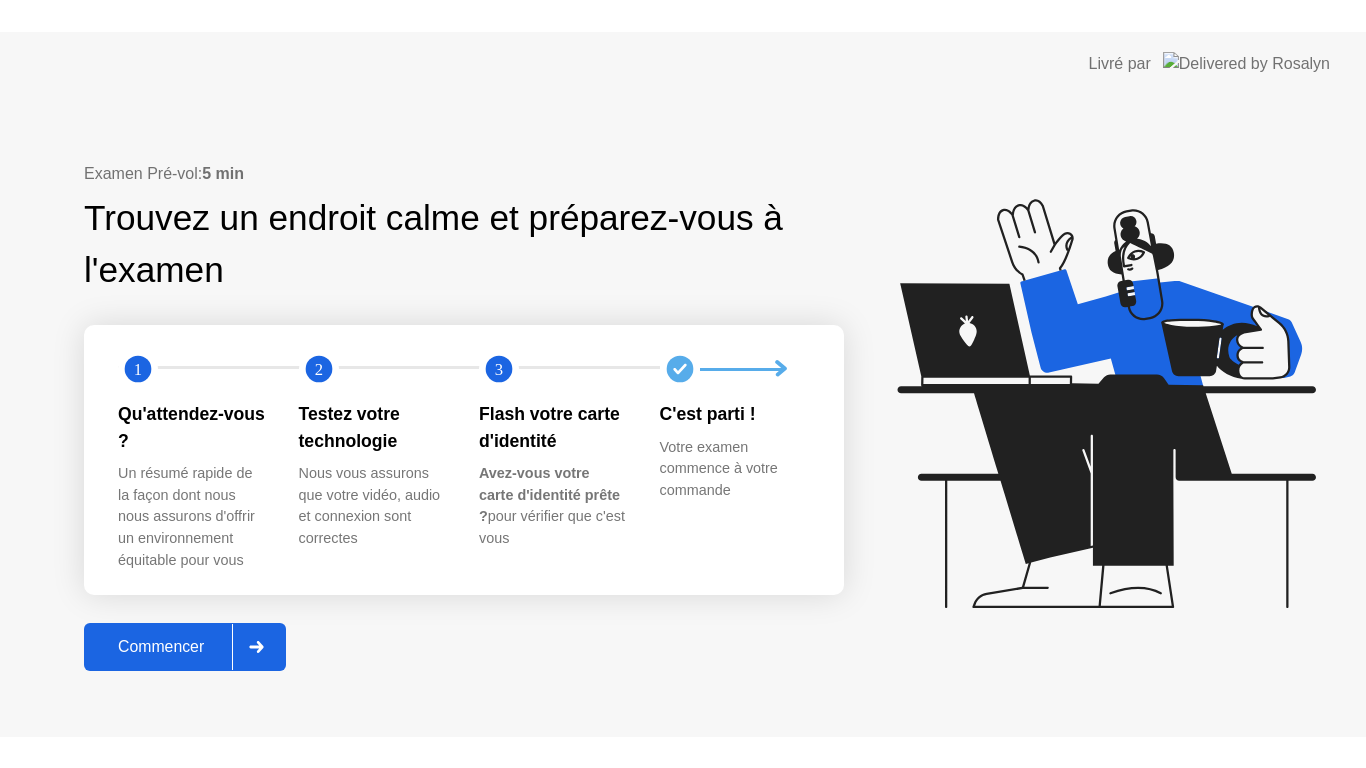 scroll, scrollTop: 0, scrollLeft: 0, axis: both 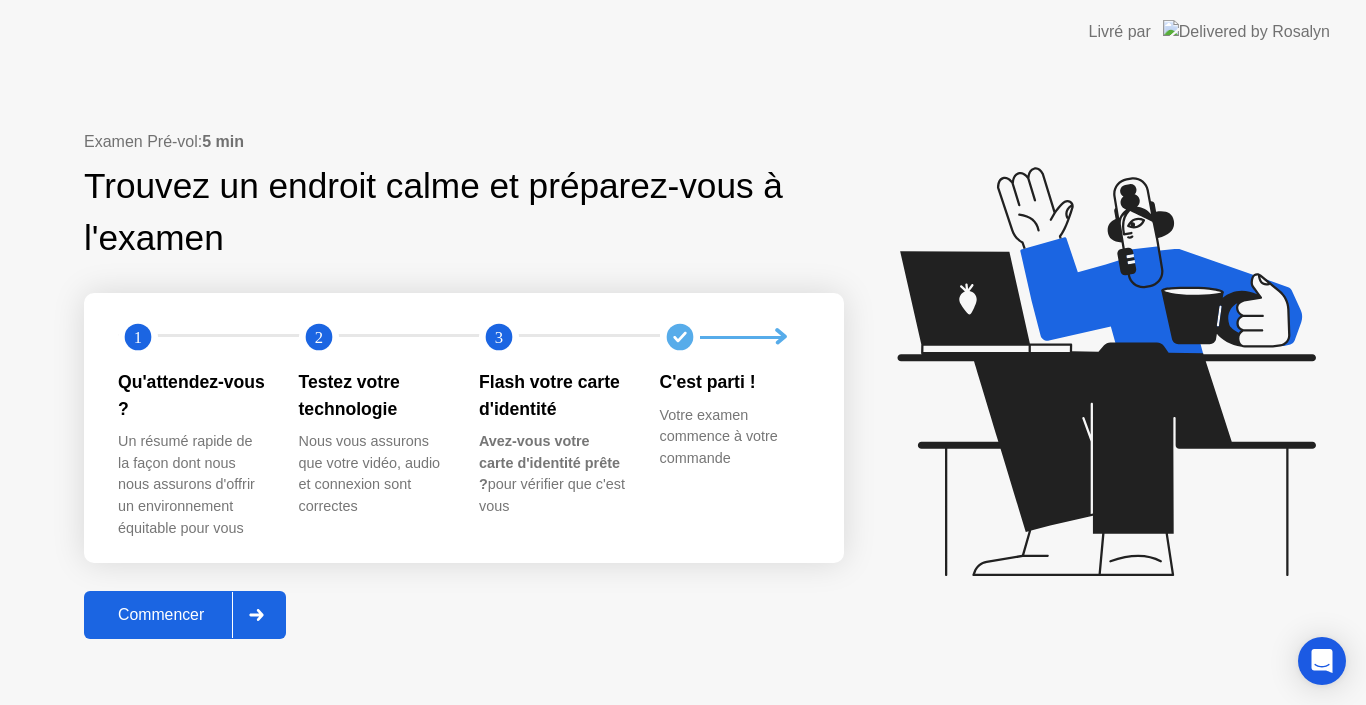 click on "Commencer" 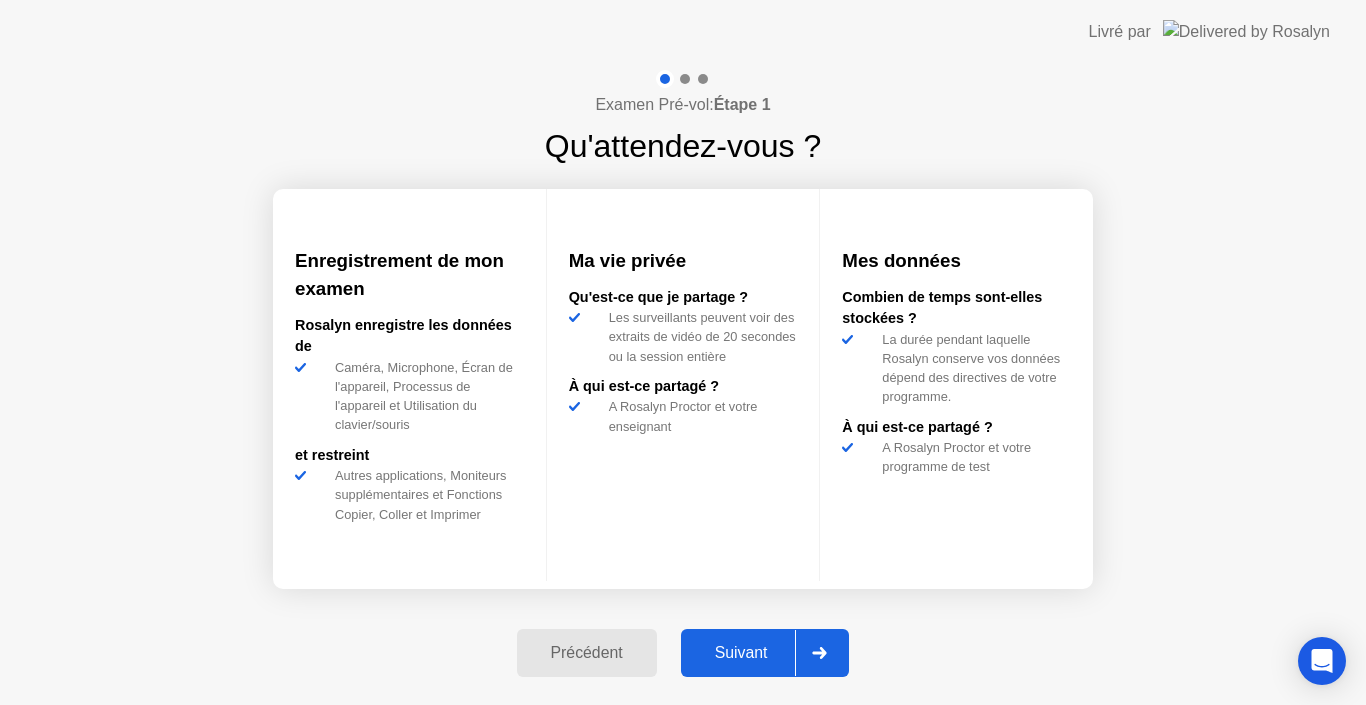 click on "Suivant" 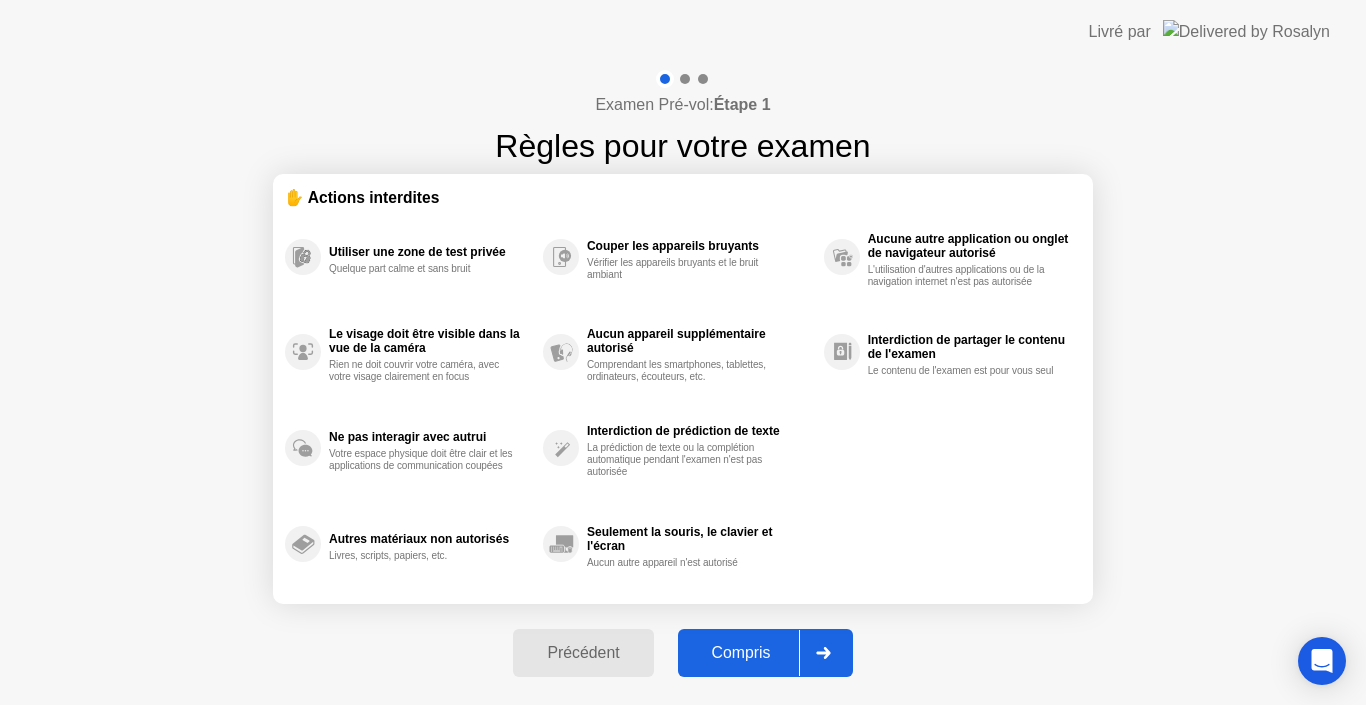 click on "Compris" 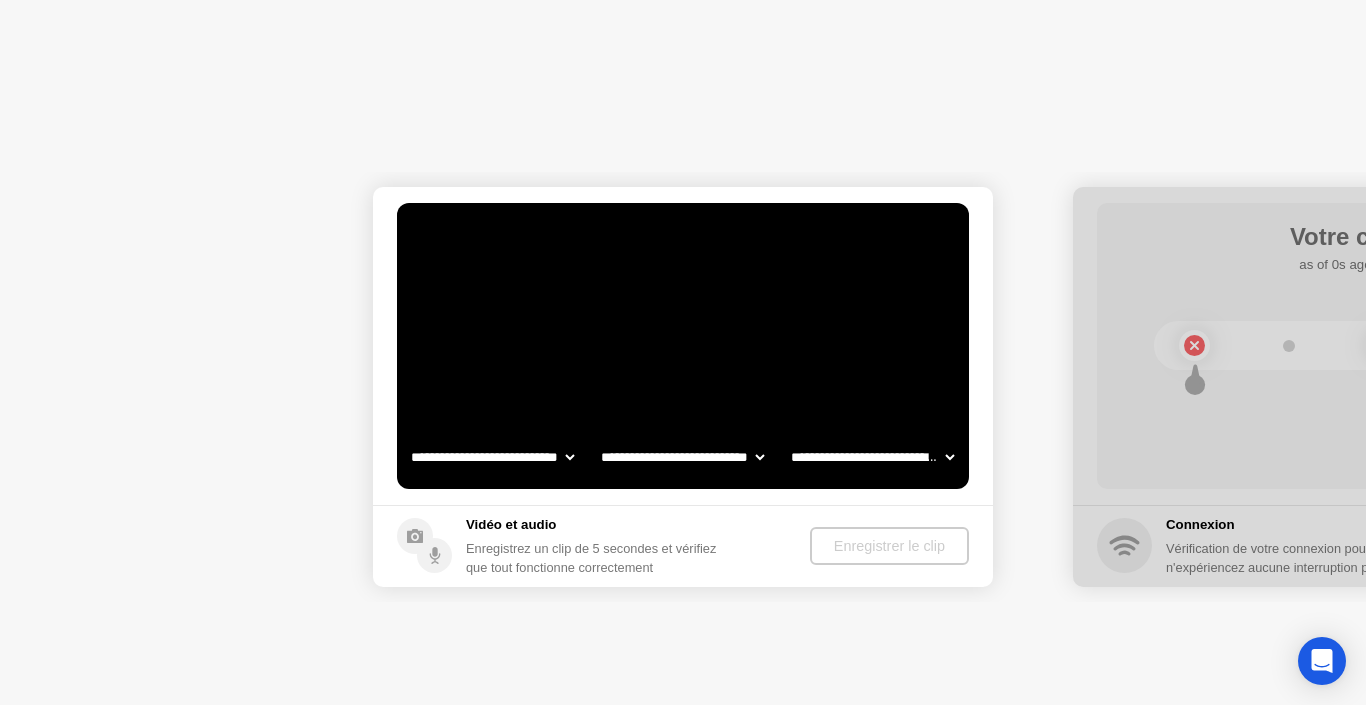 select on "**********" 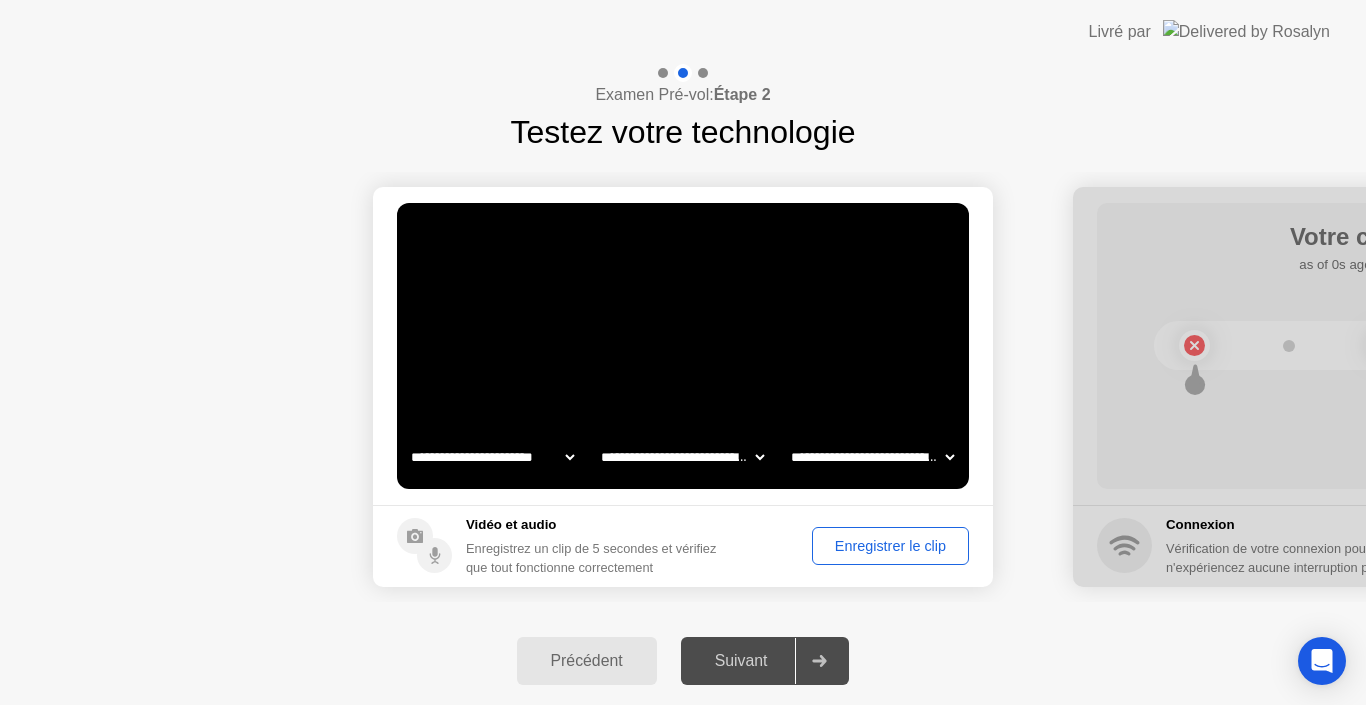click on "Enregistrer le clip" 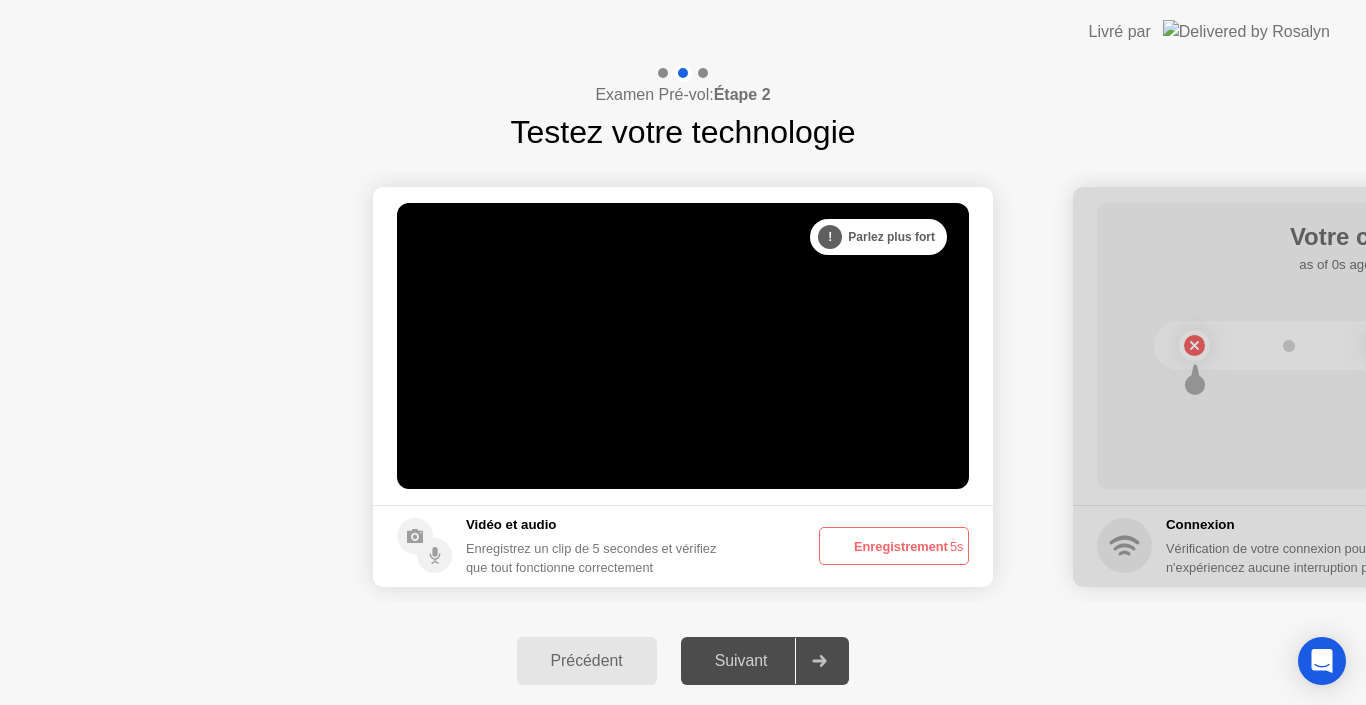 click on "Enregistrement  5s" 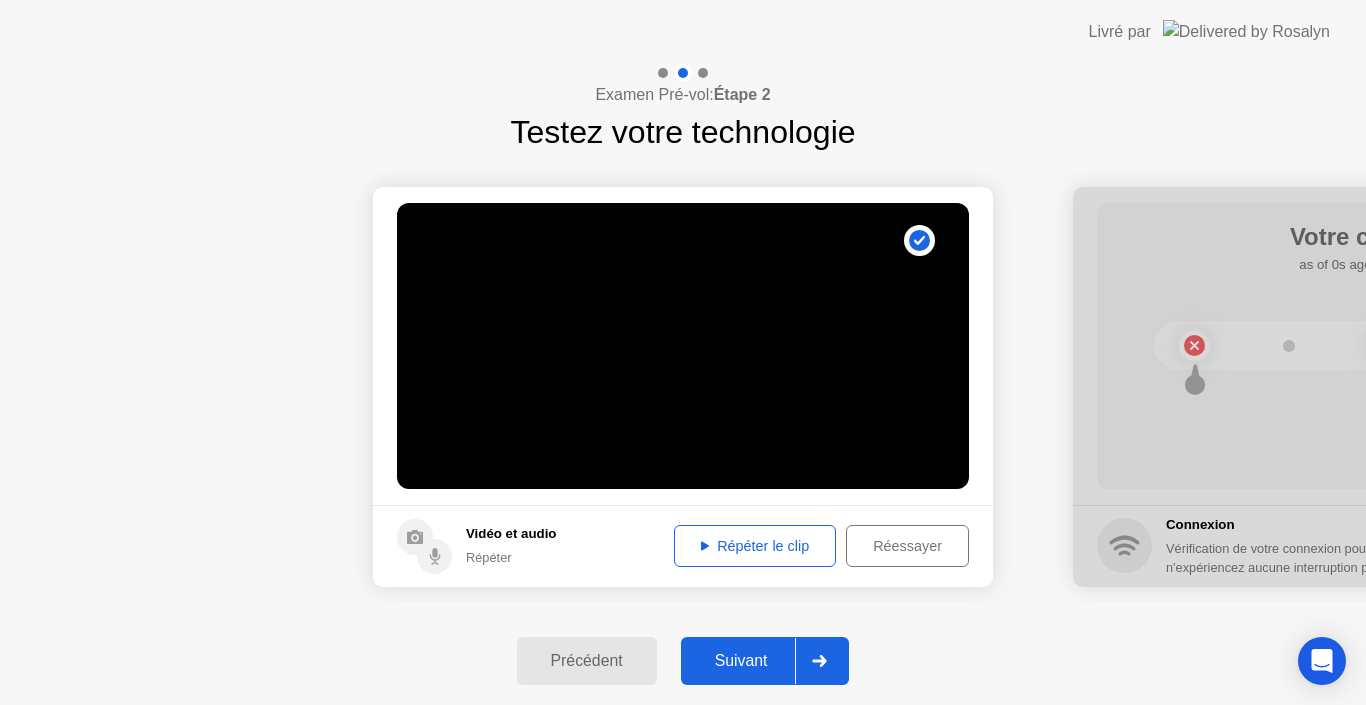 click on "Répéter le clip" 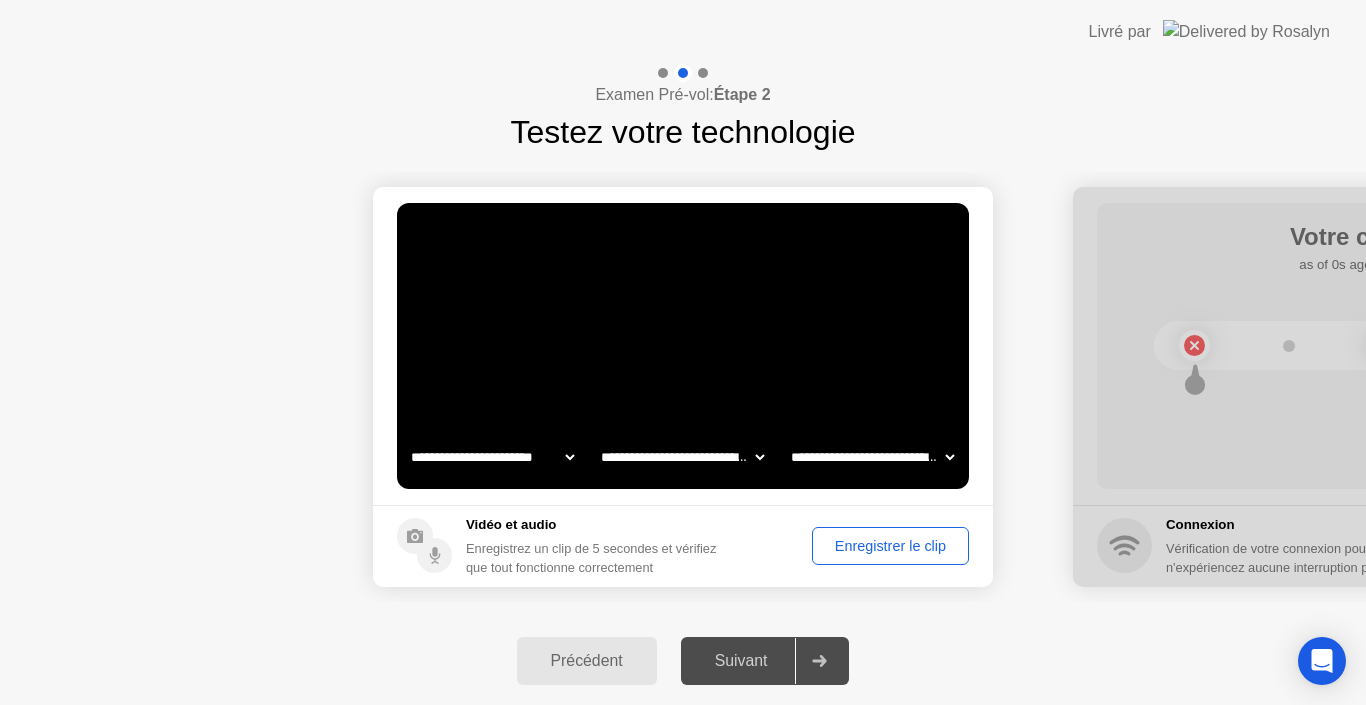 click on "Enregistrer le clip" 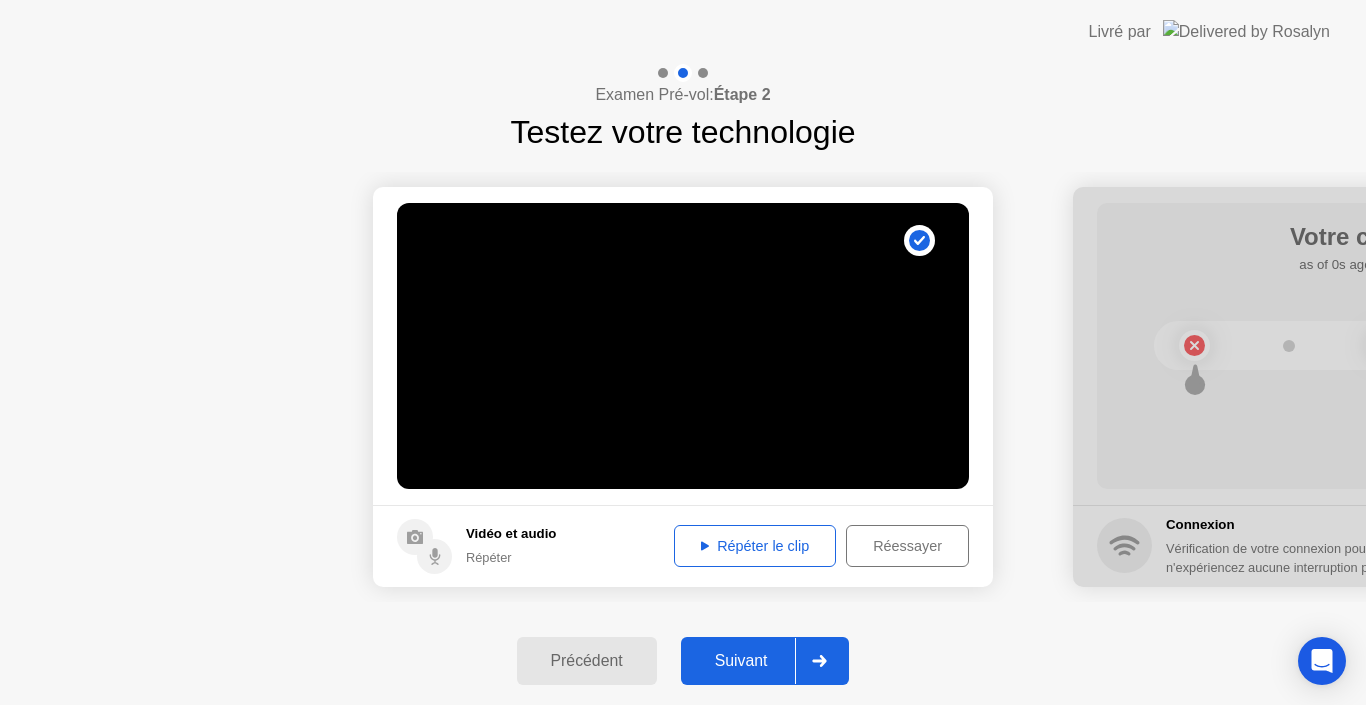 click on "Répéter le clip" 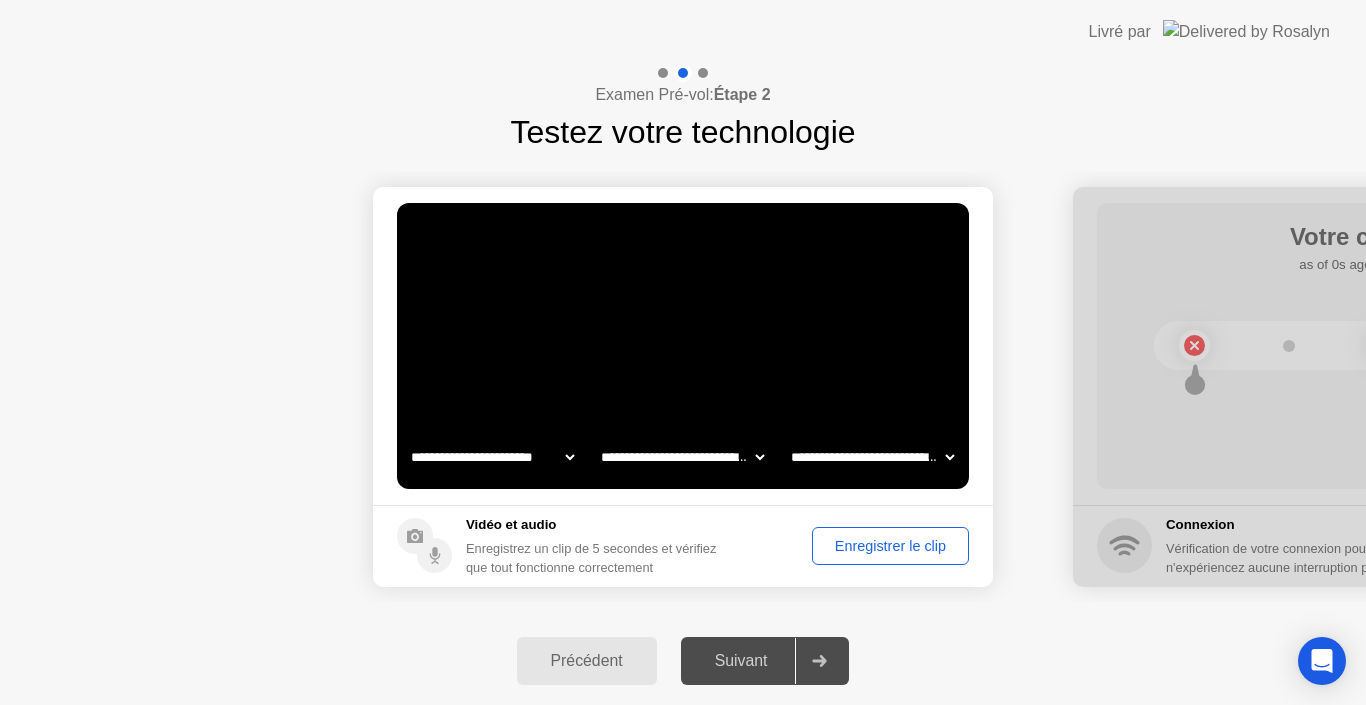 click on "Enregistrer le clip" 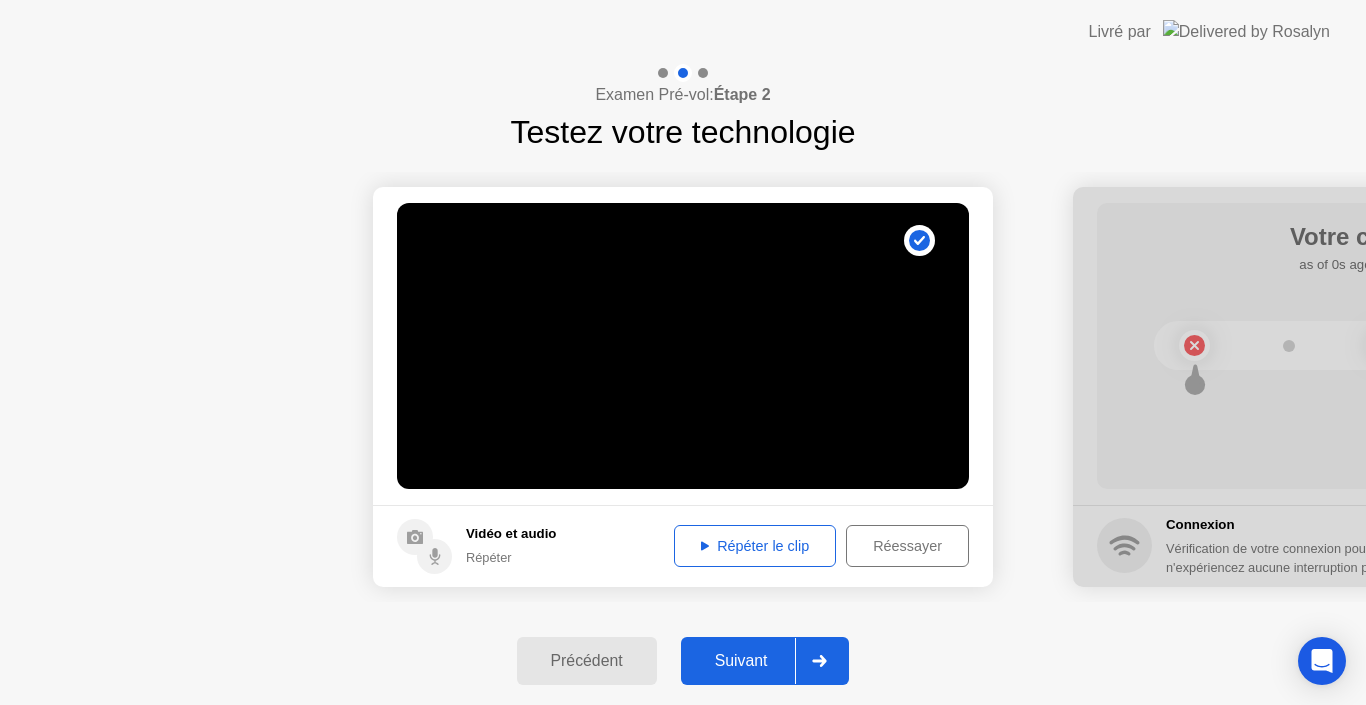 click on "Répéter le clip" 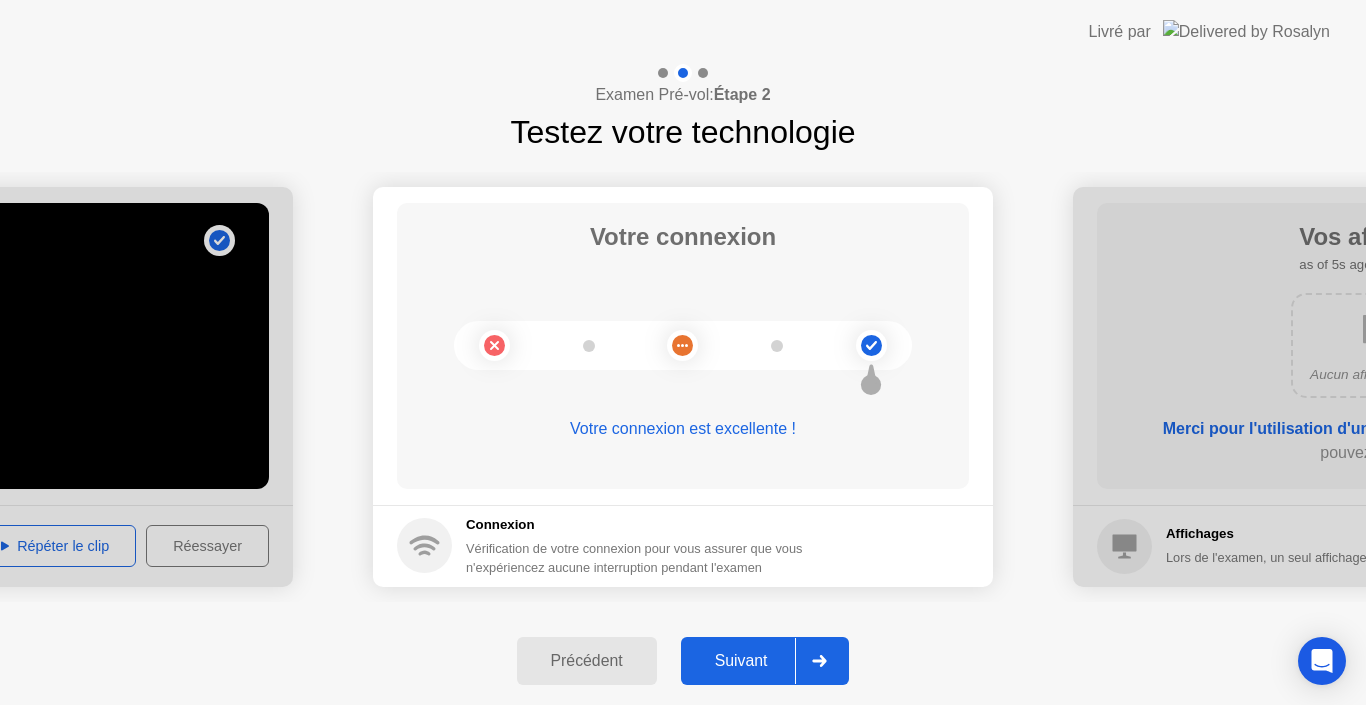 click on "Suivant" 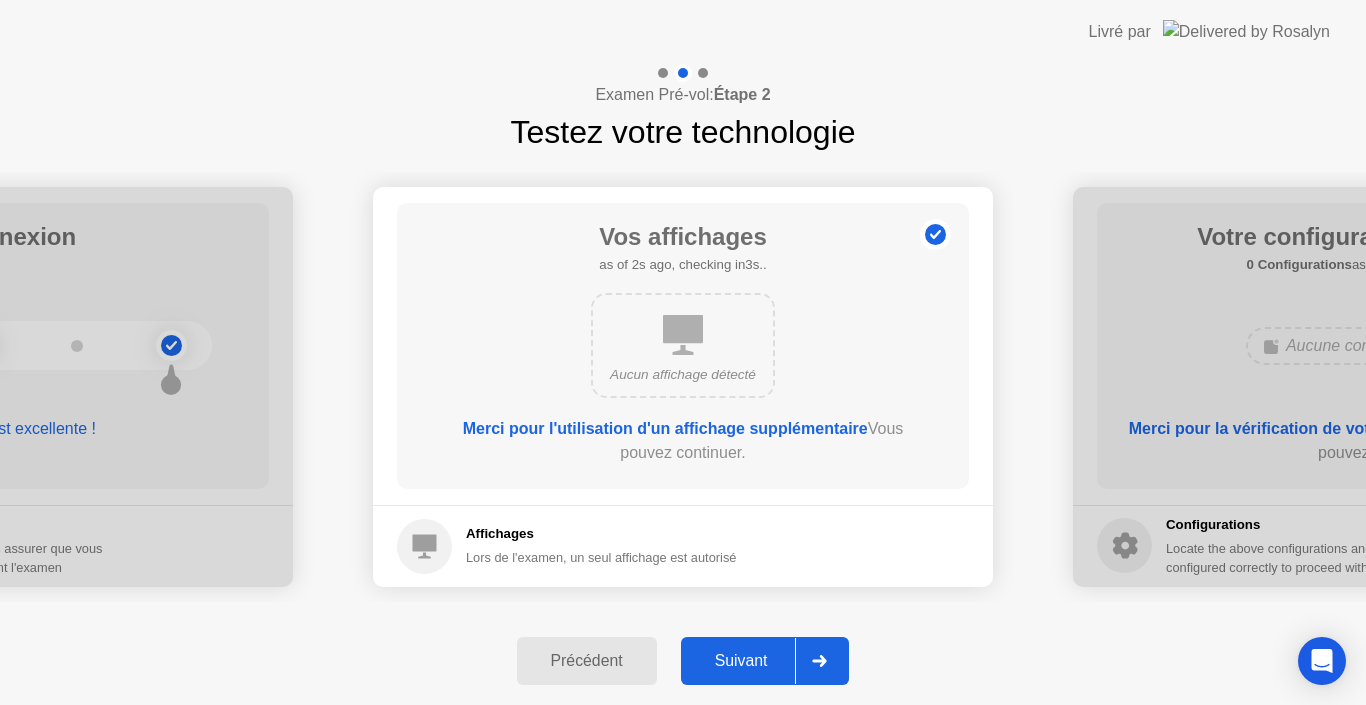 click on "Suivant" 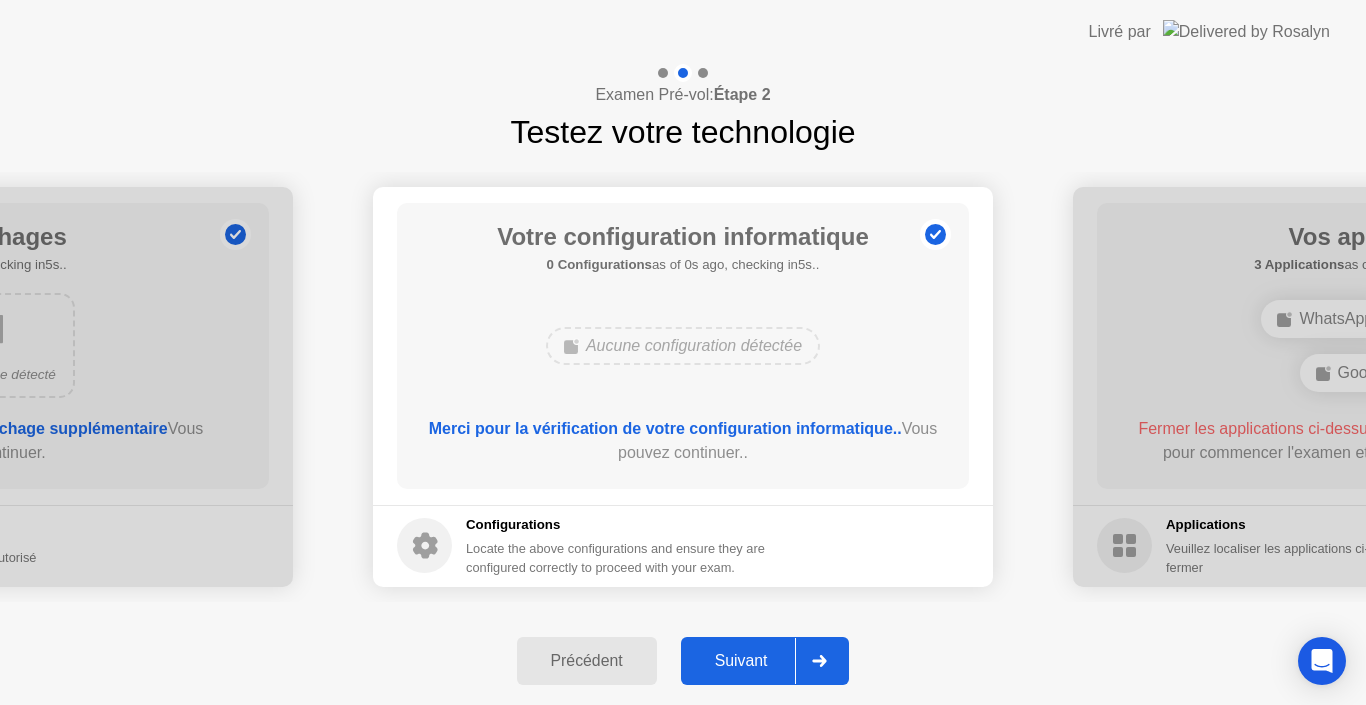 click on "Suivant" 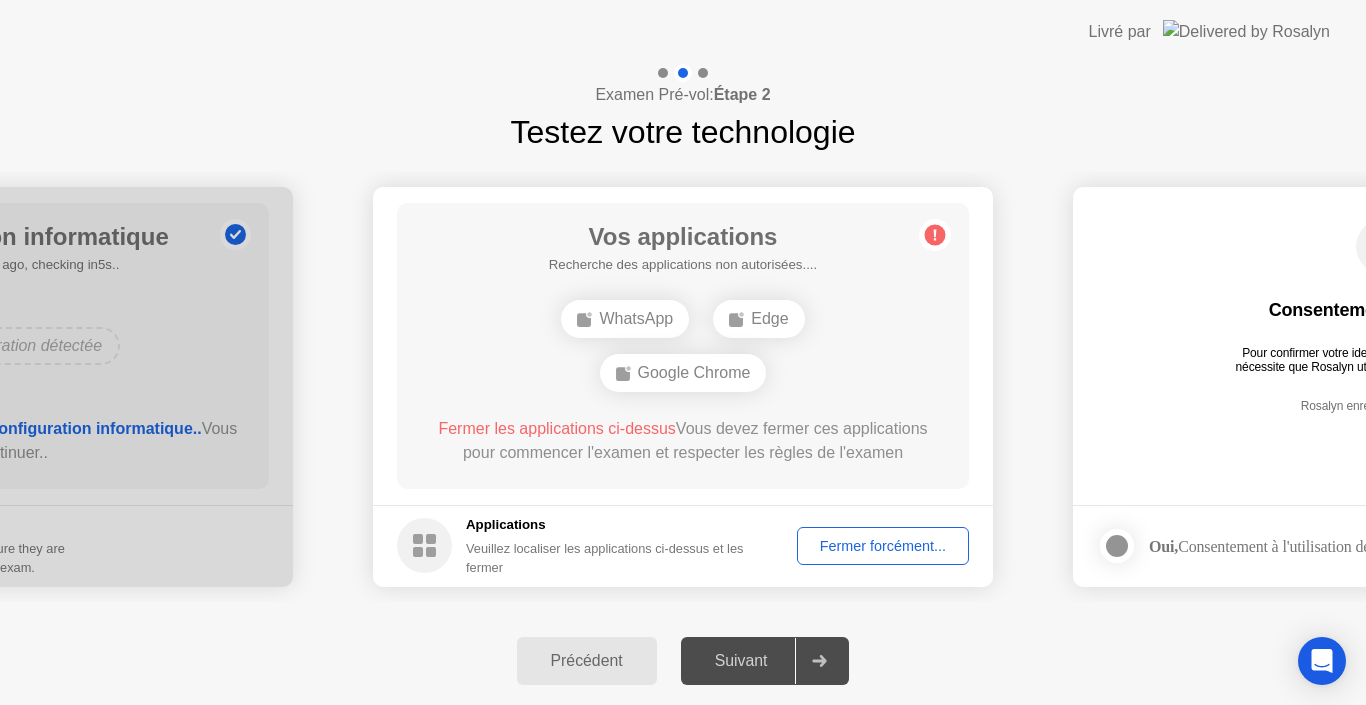click on "Fermer forcément..." 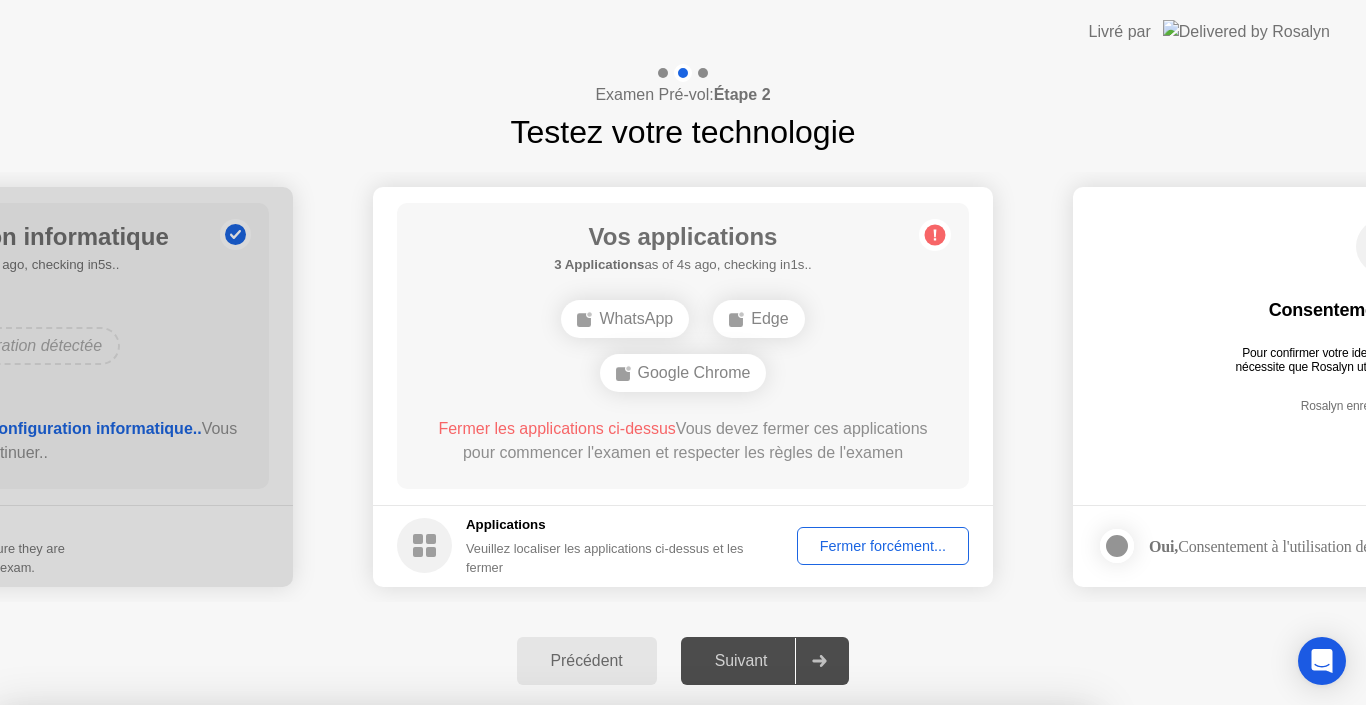 click on "Confirmer" at bounding box center (616, 981) 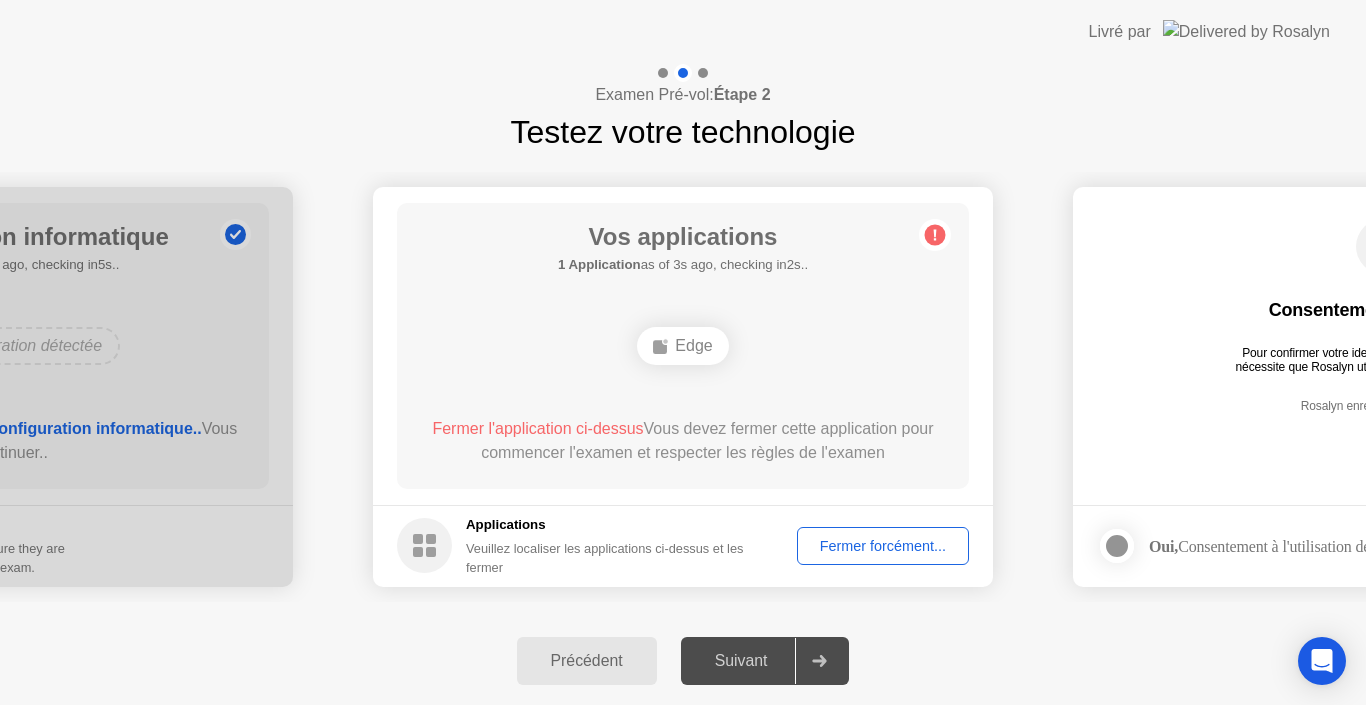 click 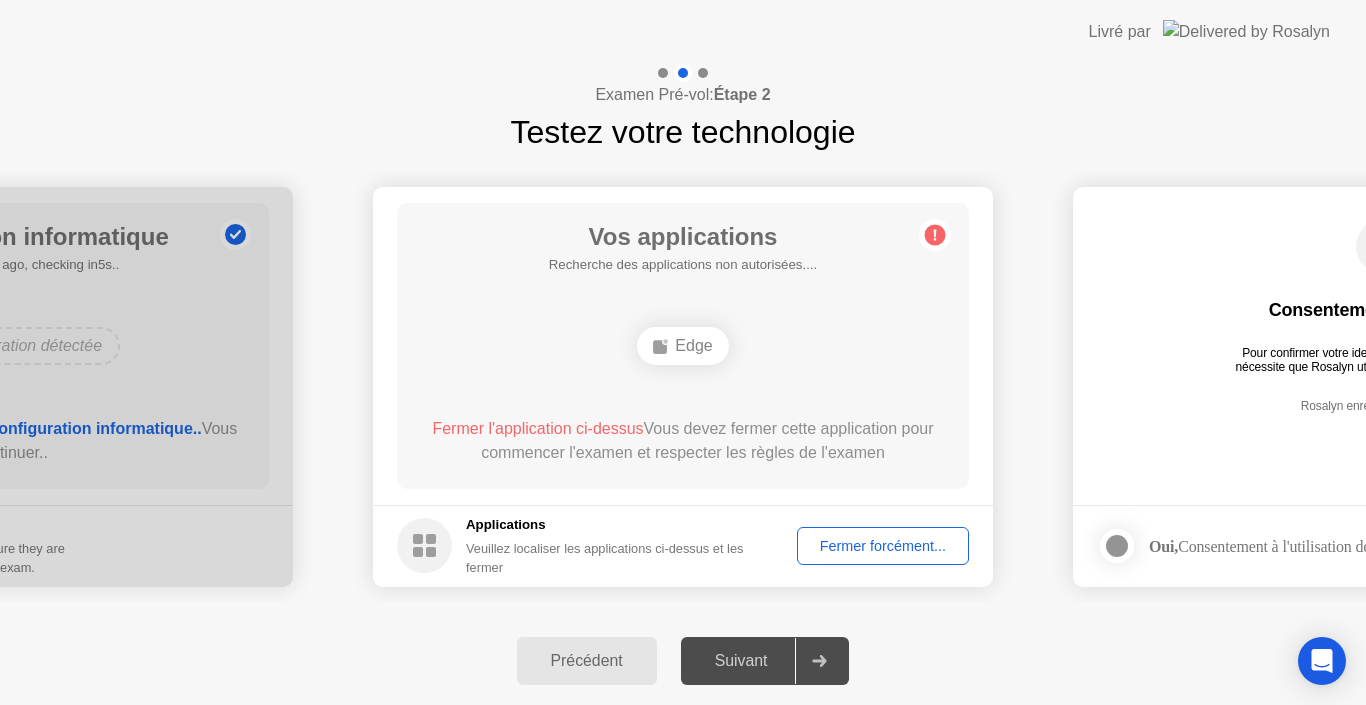 click on "Edge" 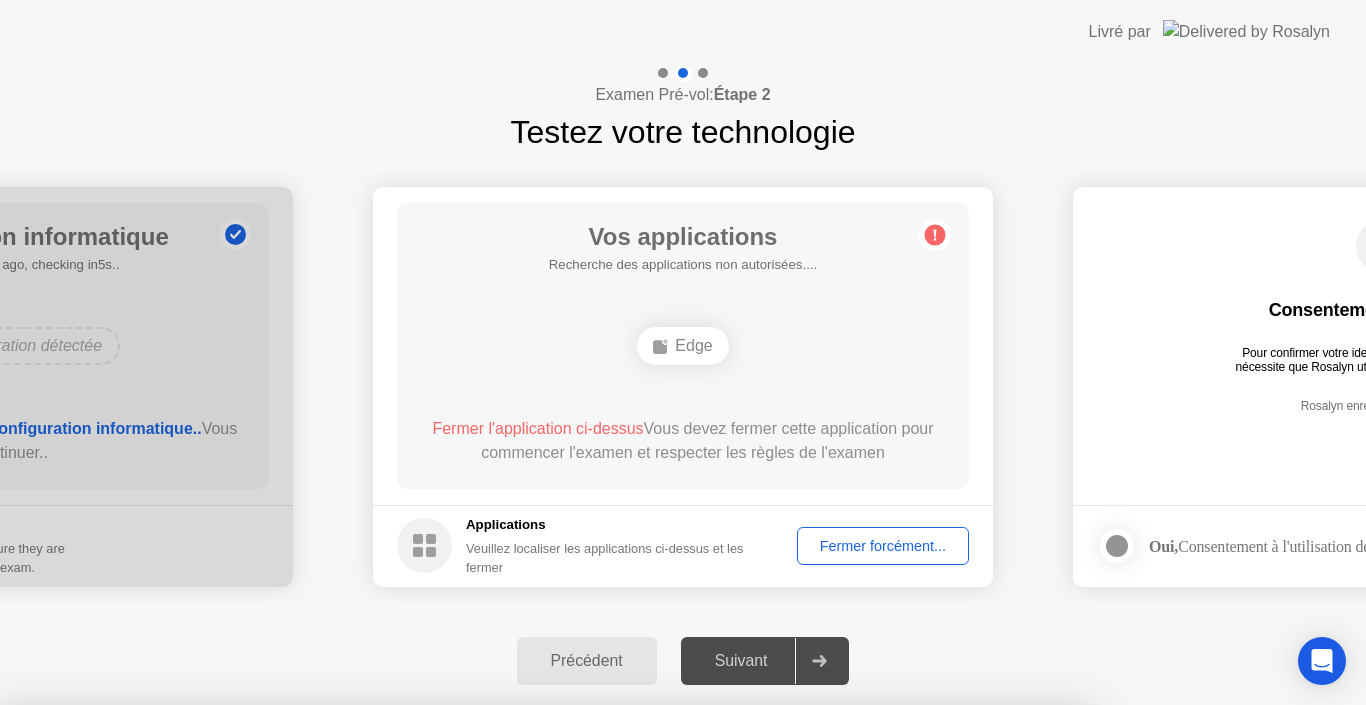 click on "Confirmer" at bounding box center (616, 981) 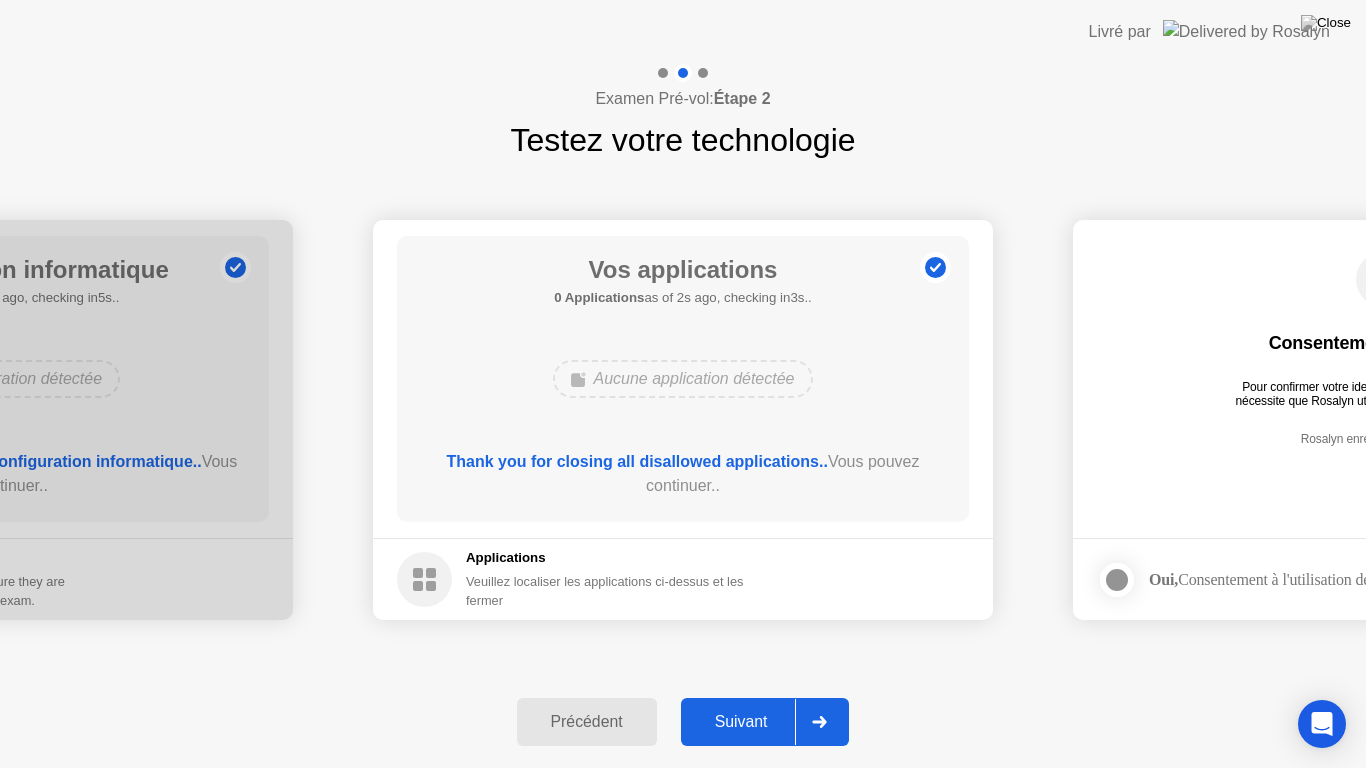 click on "Livré par" 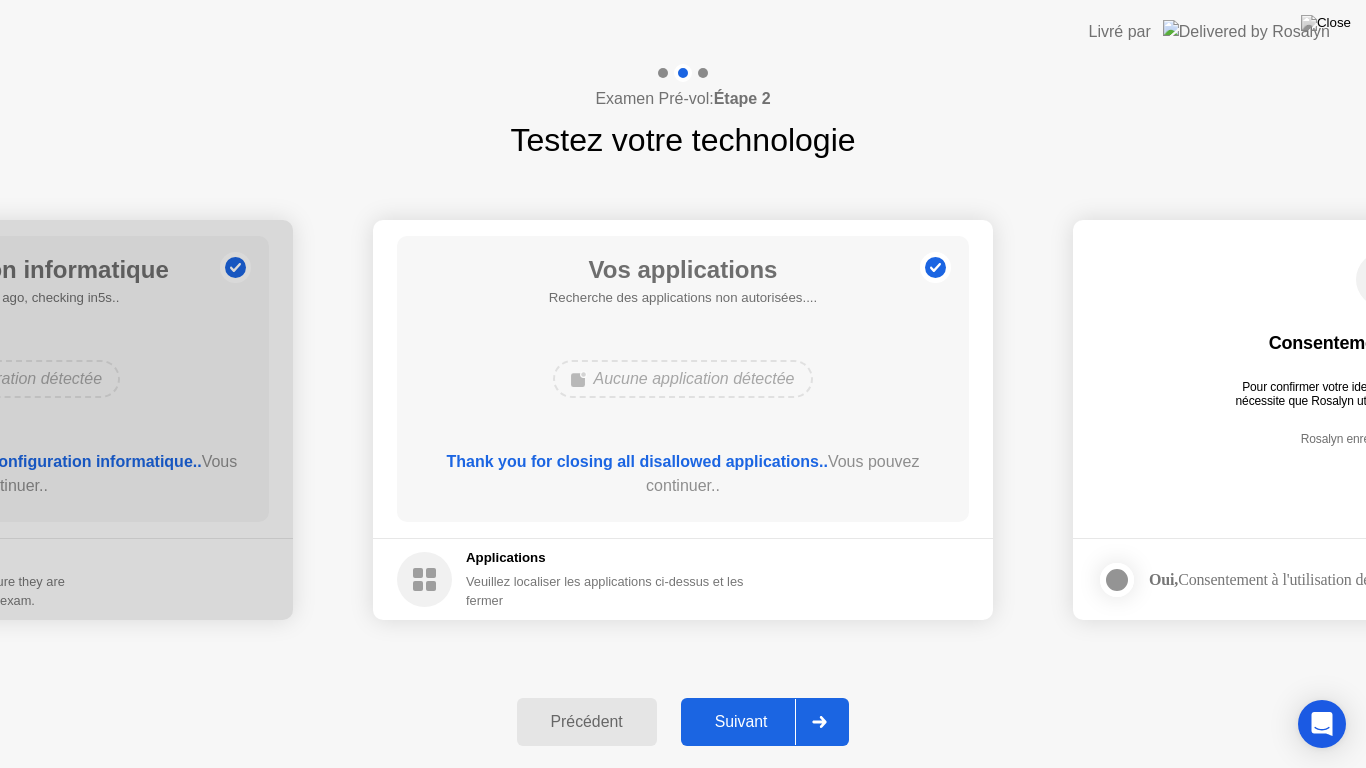 click on "Suivant" 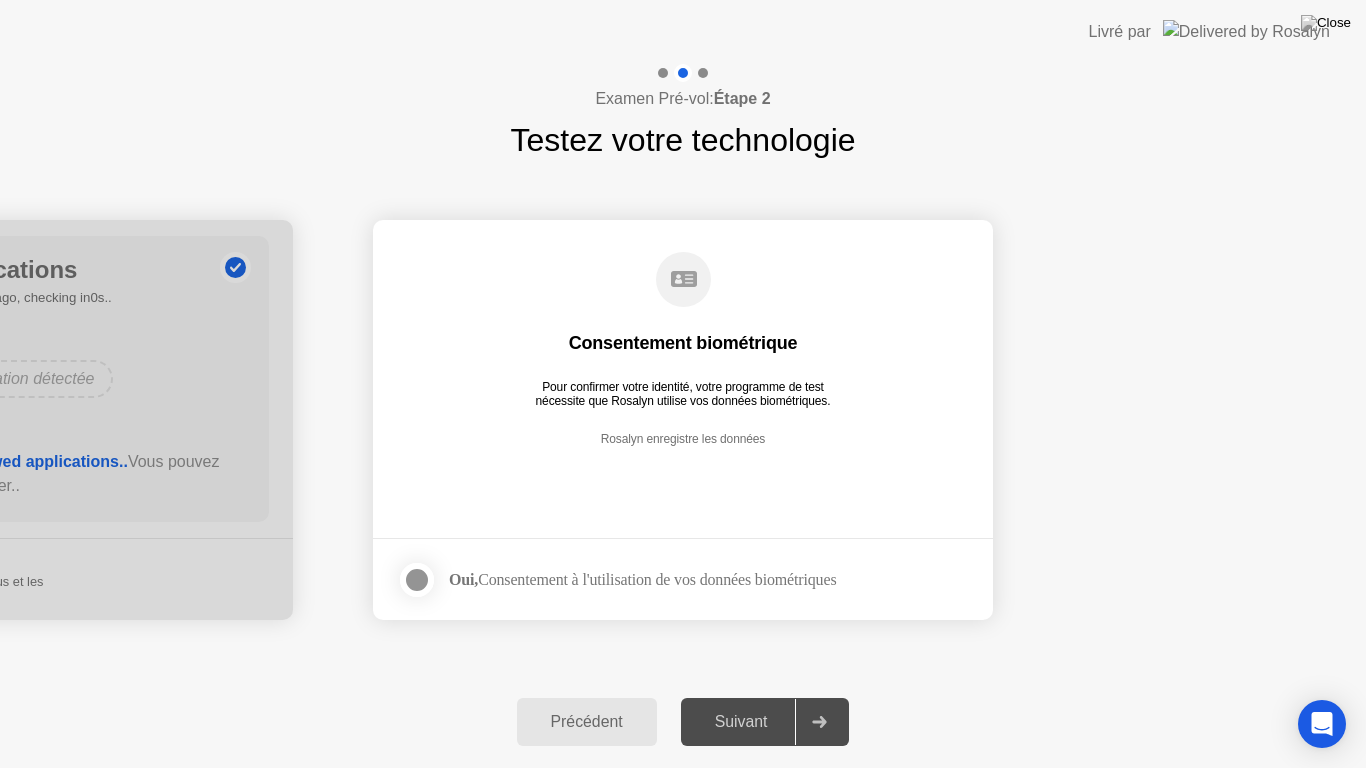 click 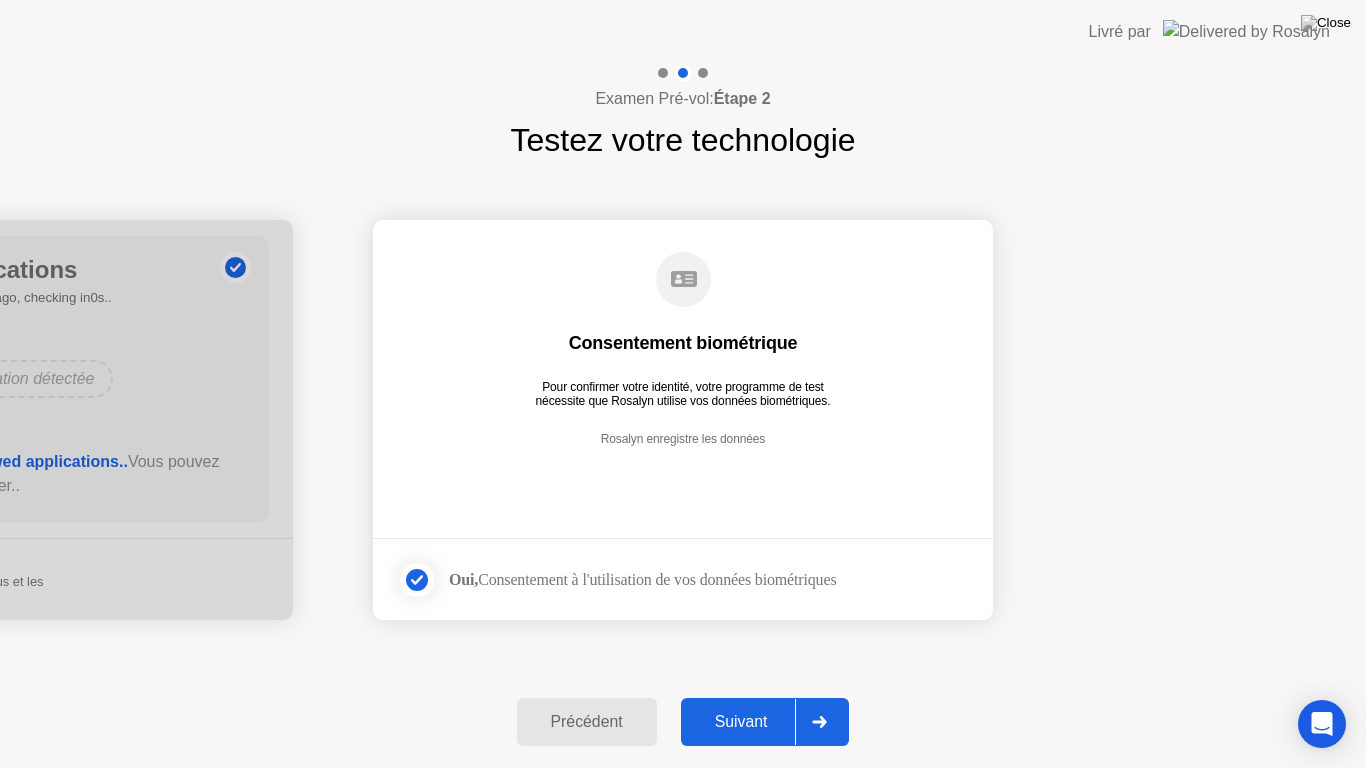 click on "Suivant" 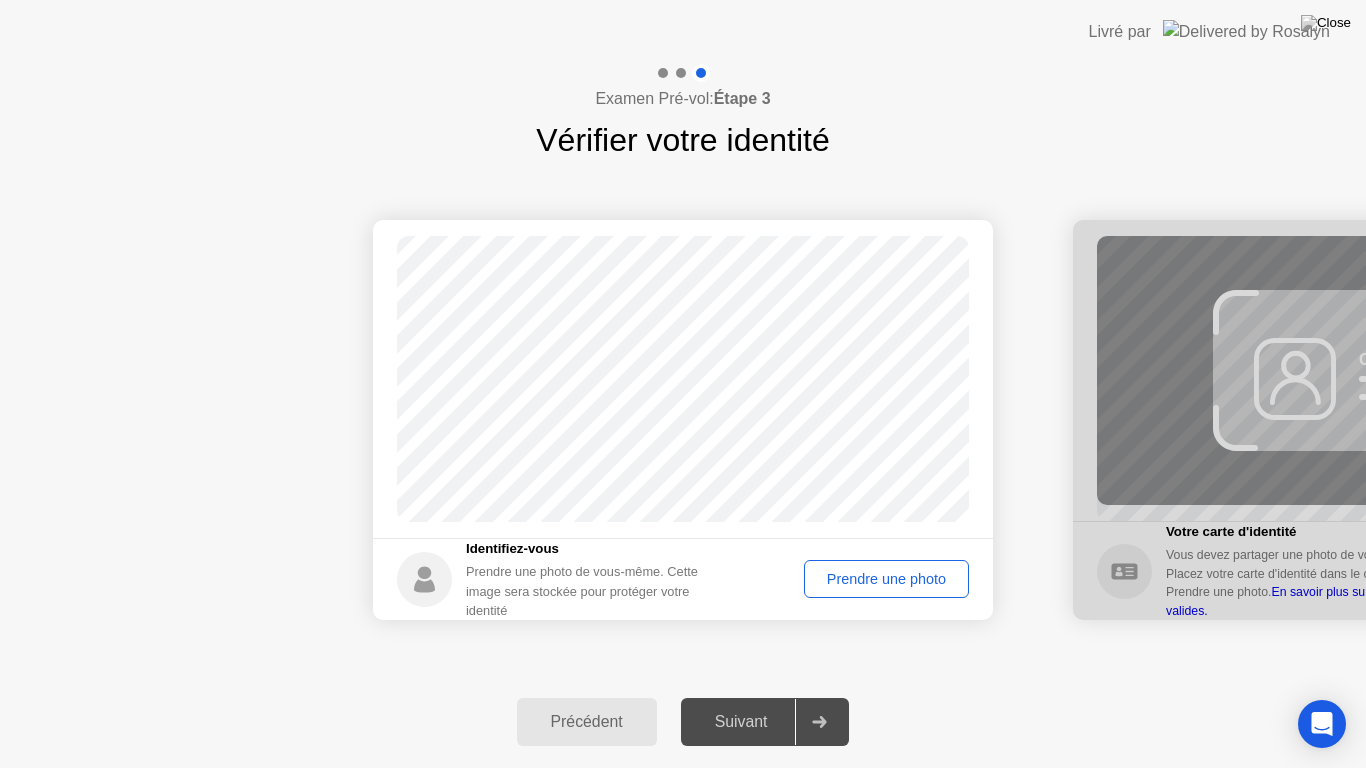 click on "Prendre une photo" 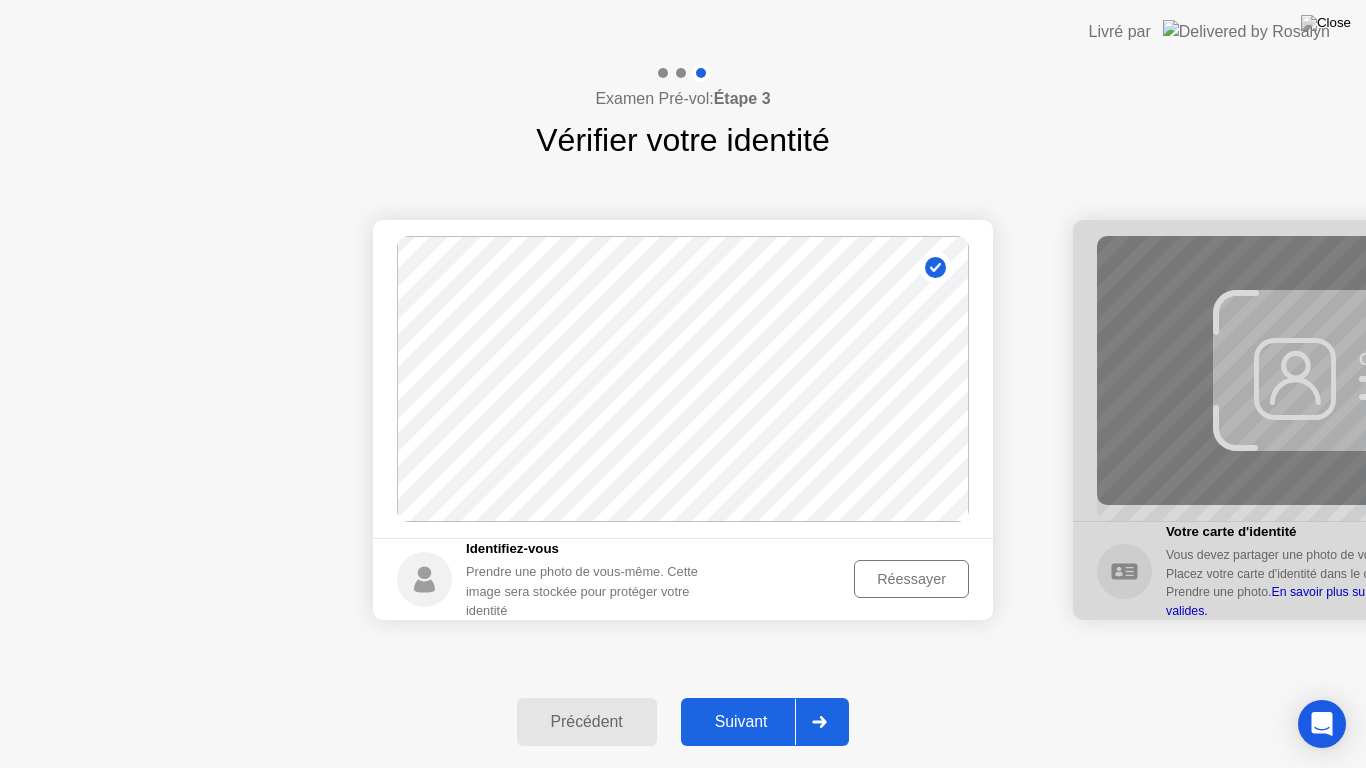 click on "Suivant" 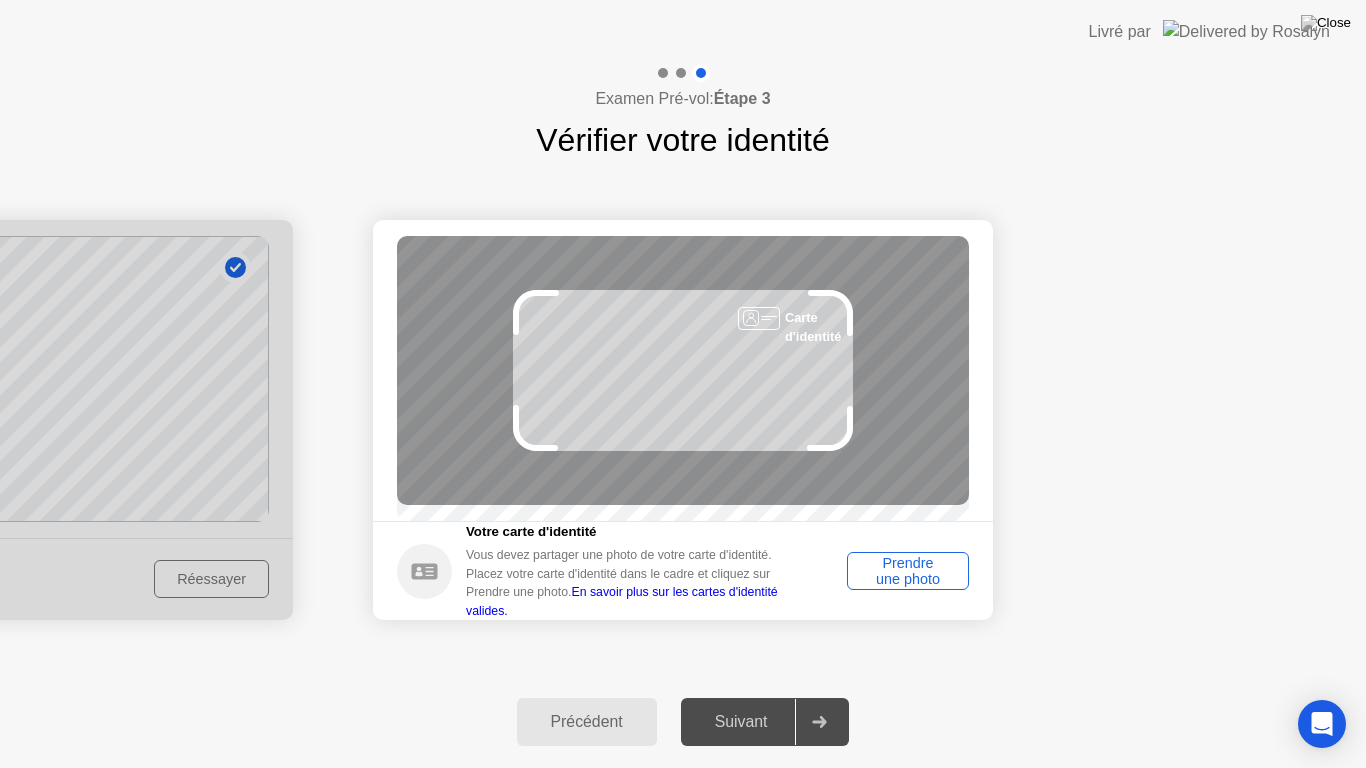 click on "Prendre une photo" 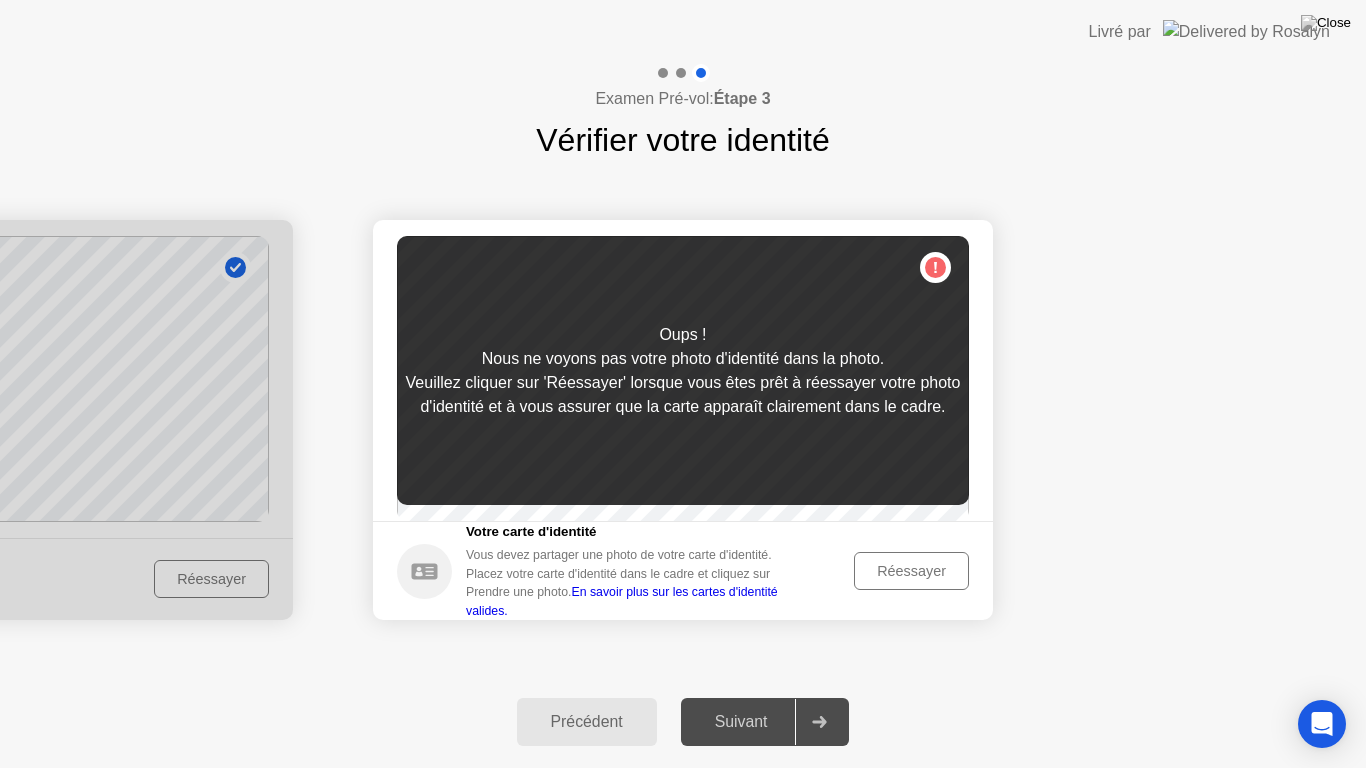 click on "Réessayer" 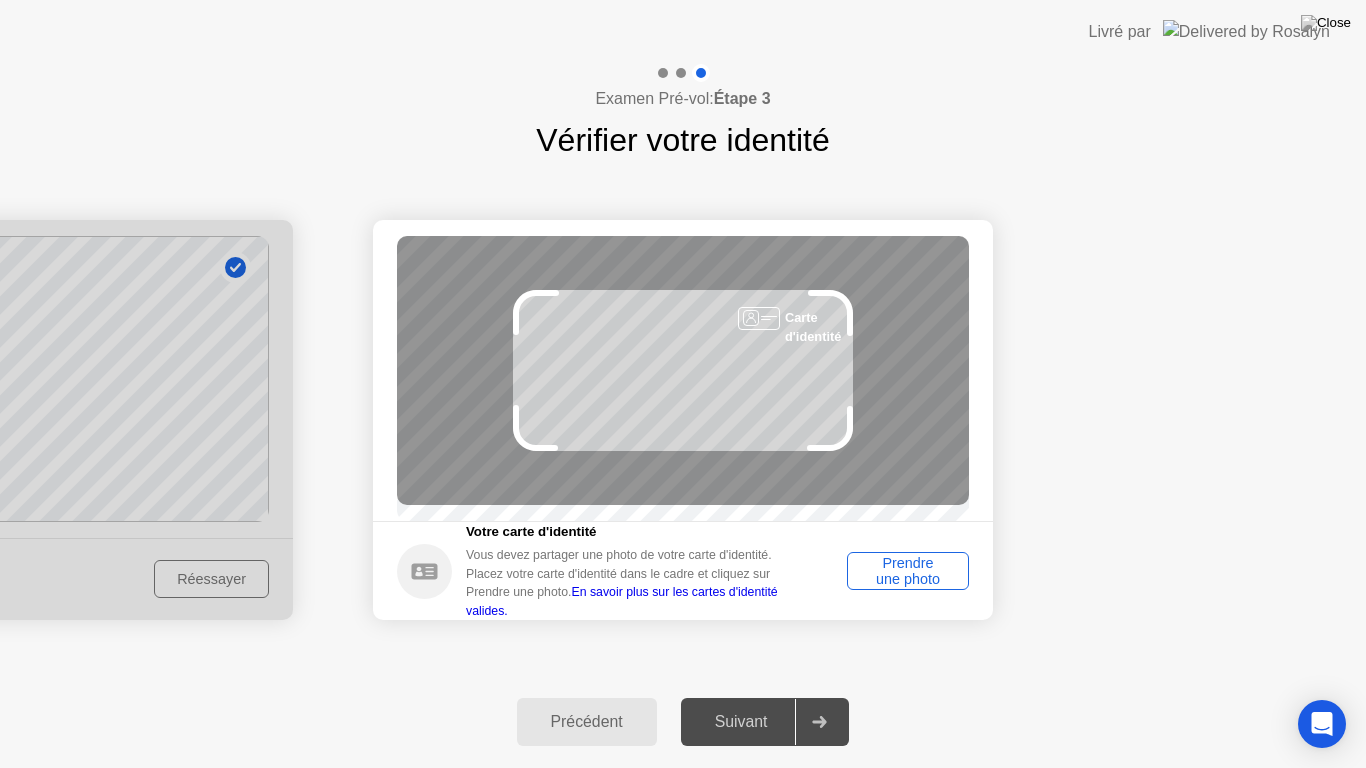 click on "Prendre une photo" 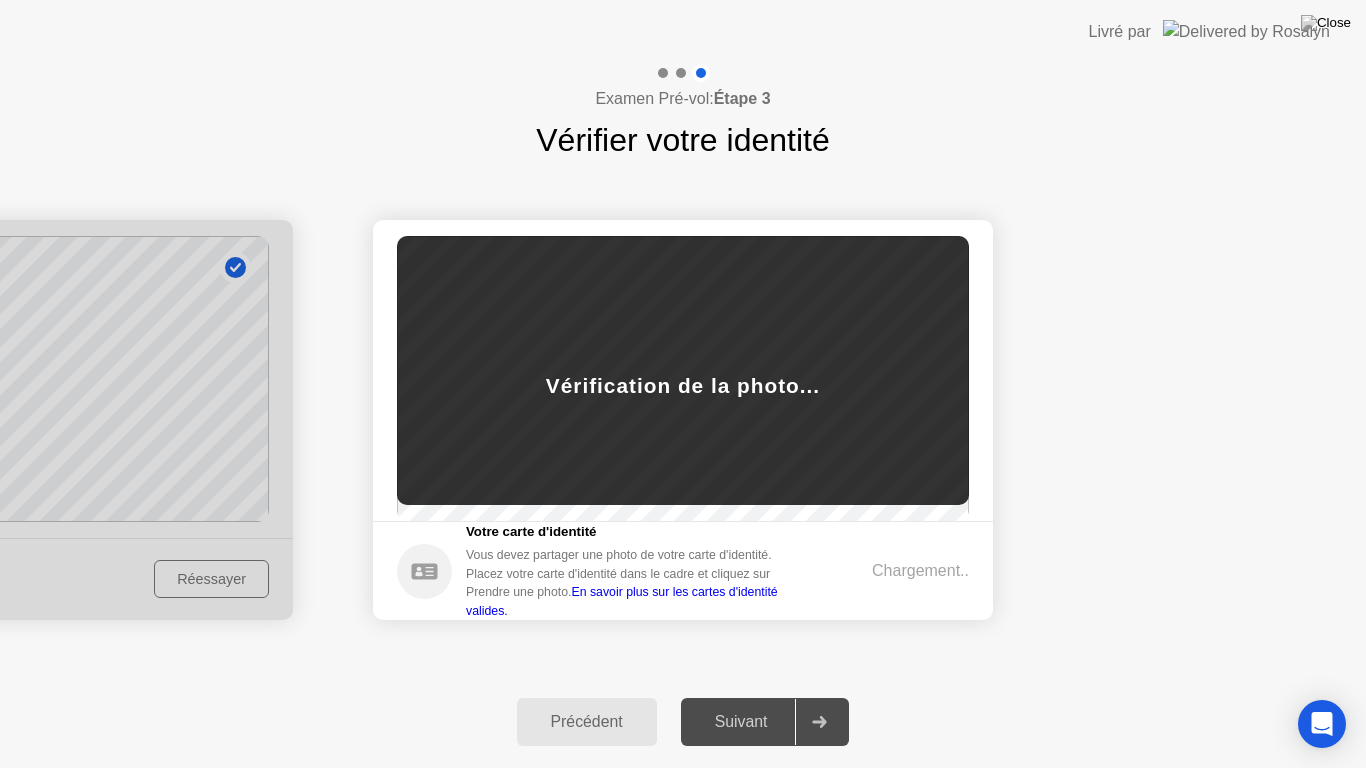 click on "Chargement.." 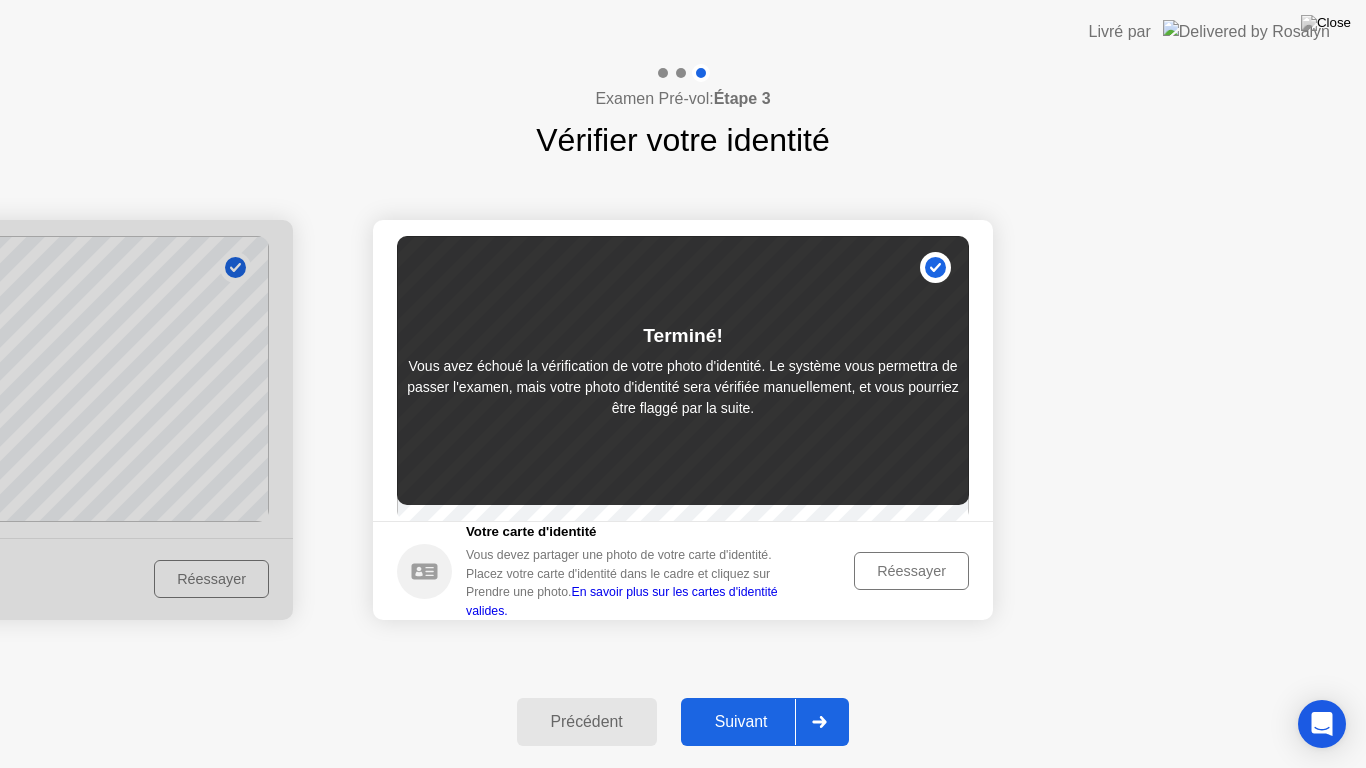 click on "Suivant" 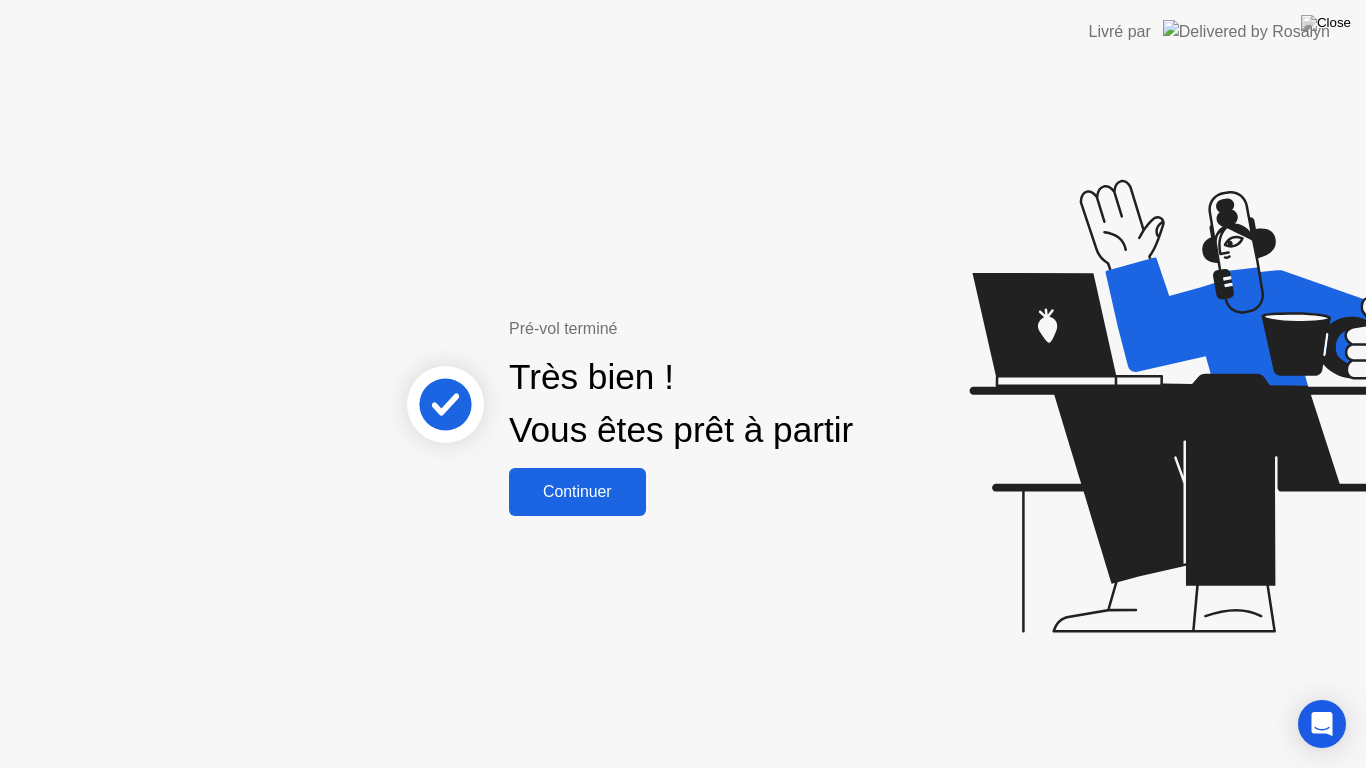 click on "Continuer" 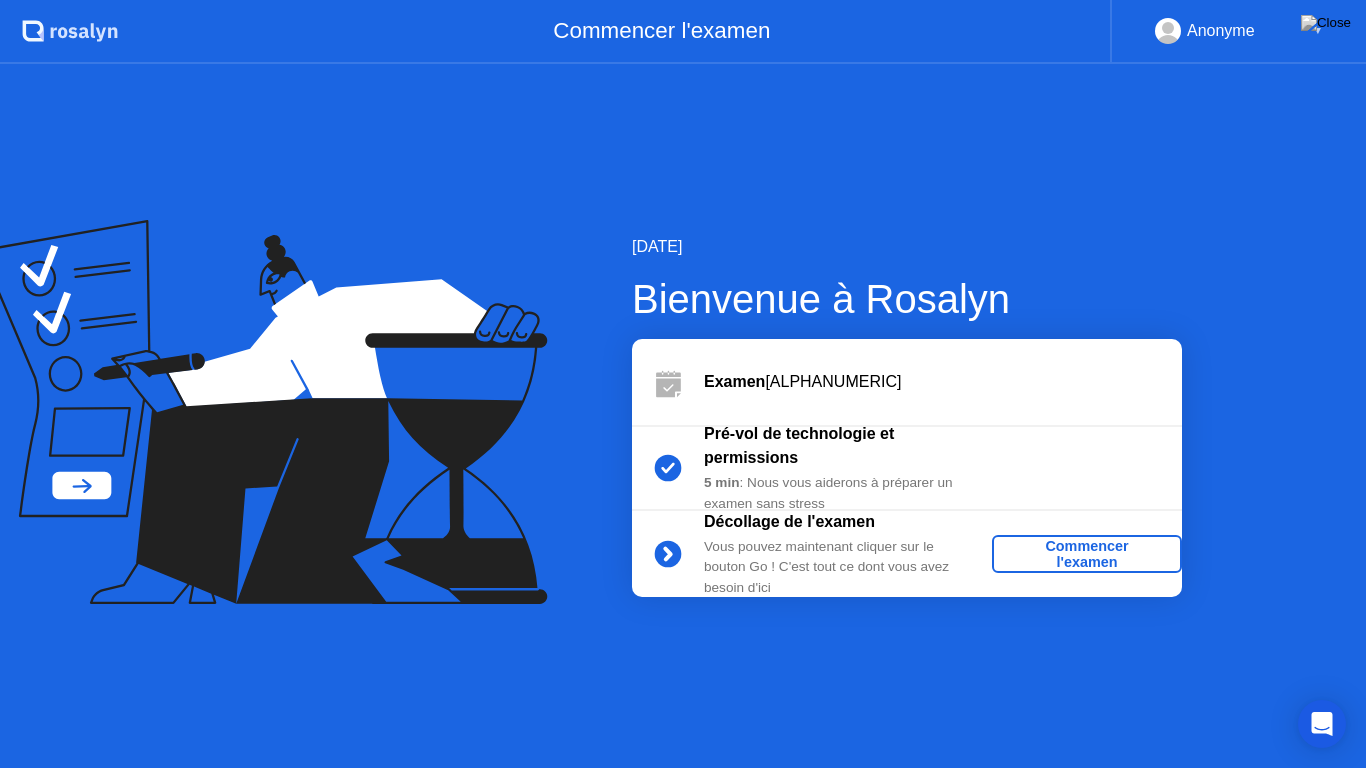 click on "Commencer l'examen" 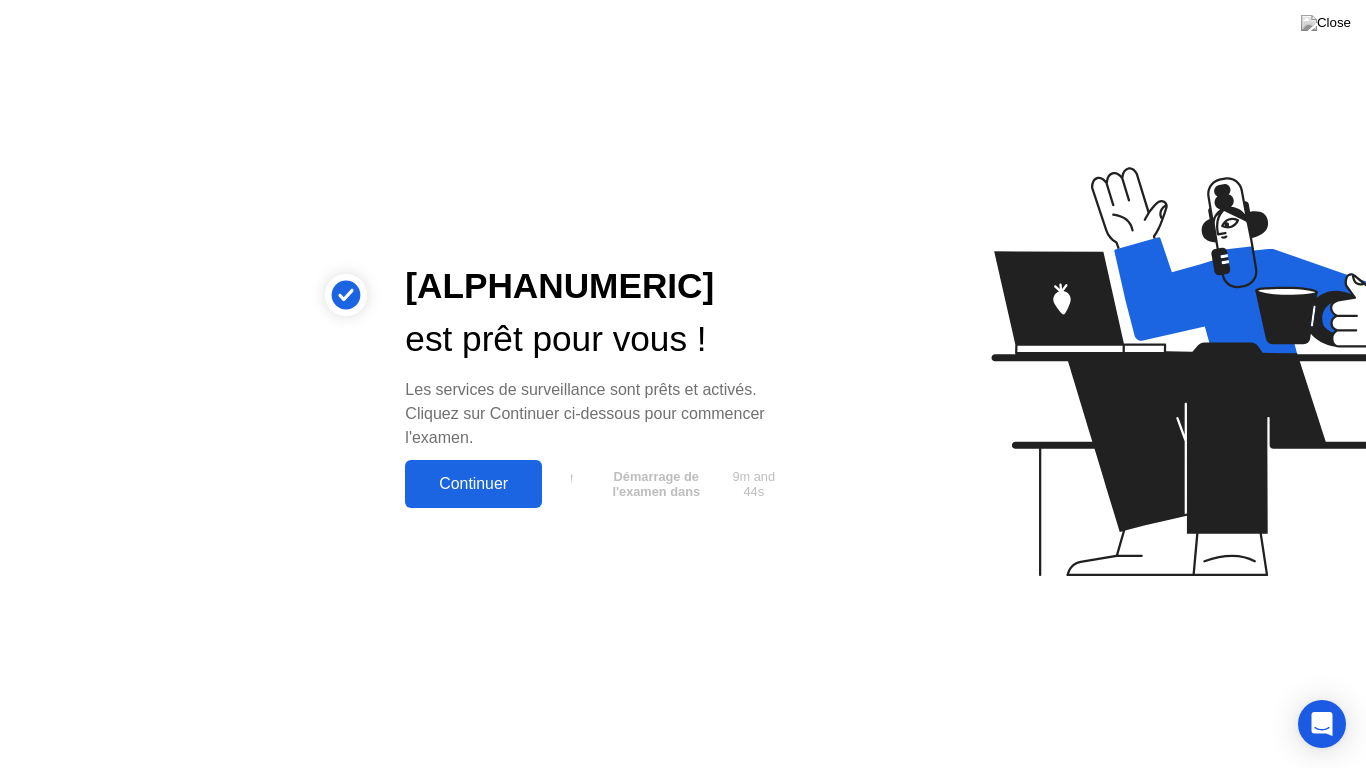 click on "Continuer" 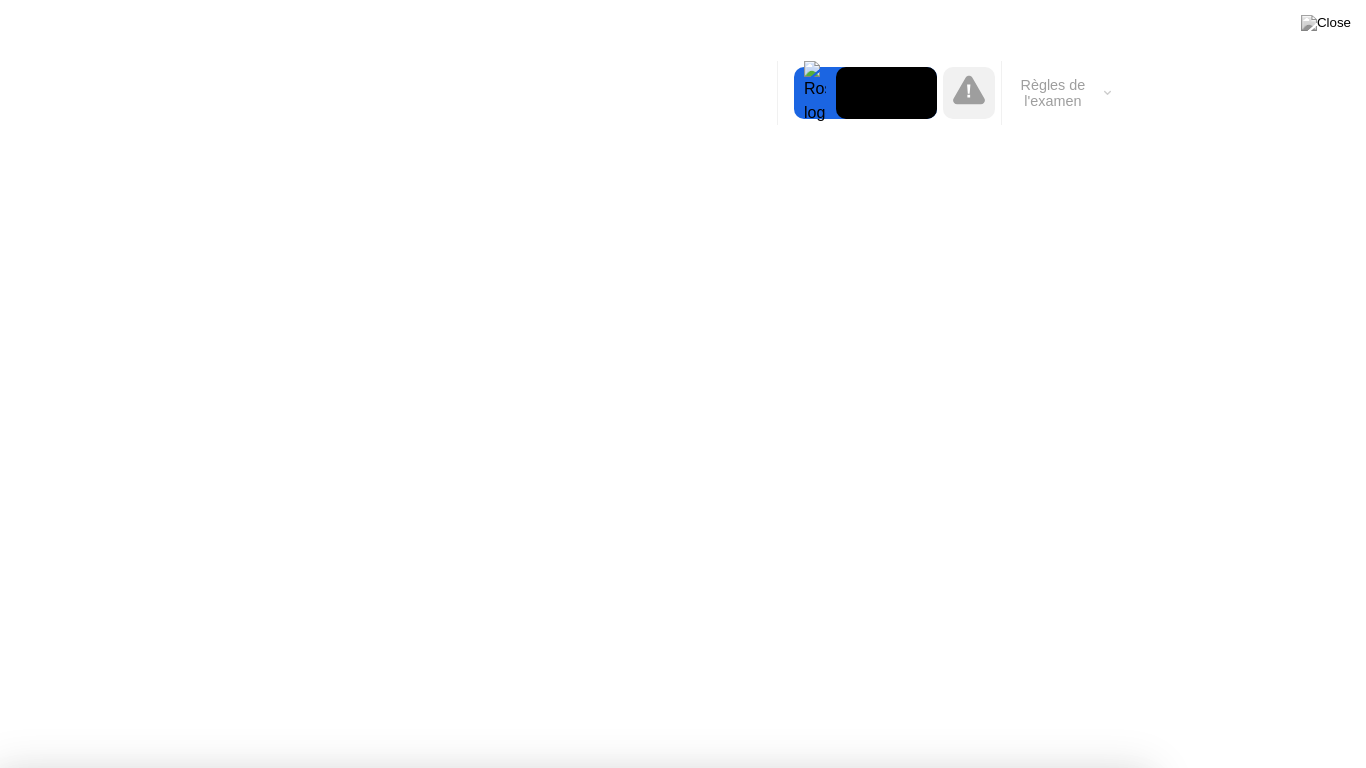 click on "Compris!" at bounding box center [684, 1291] 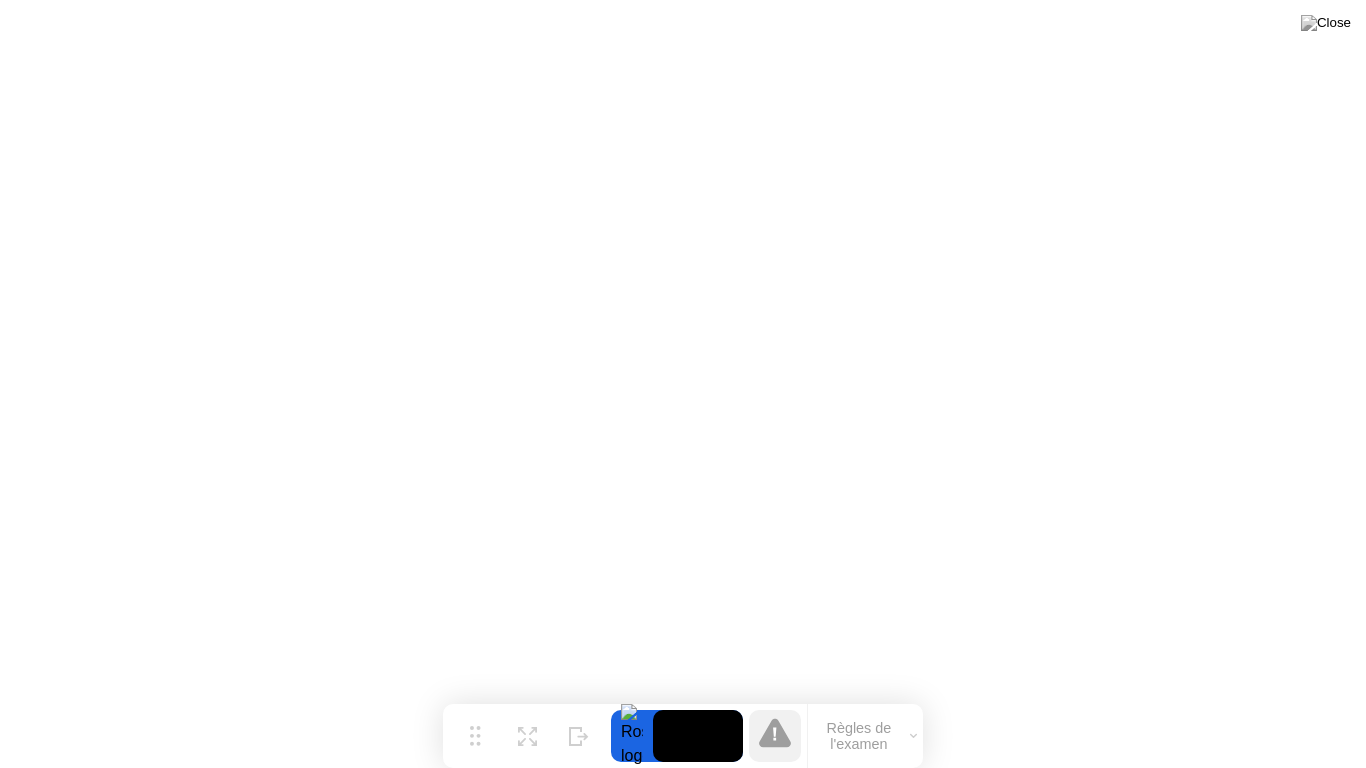 click on "Règles de l'examen" 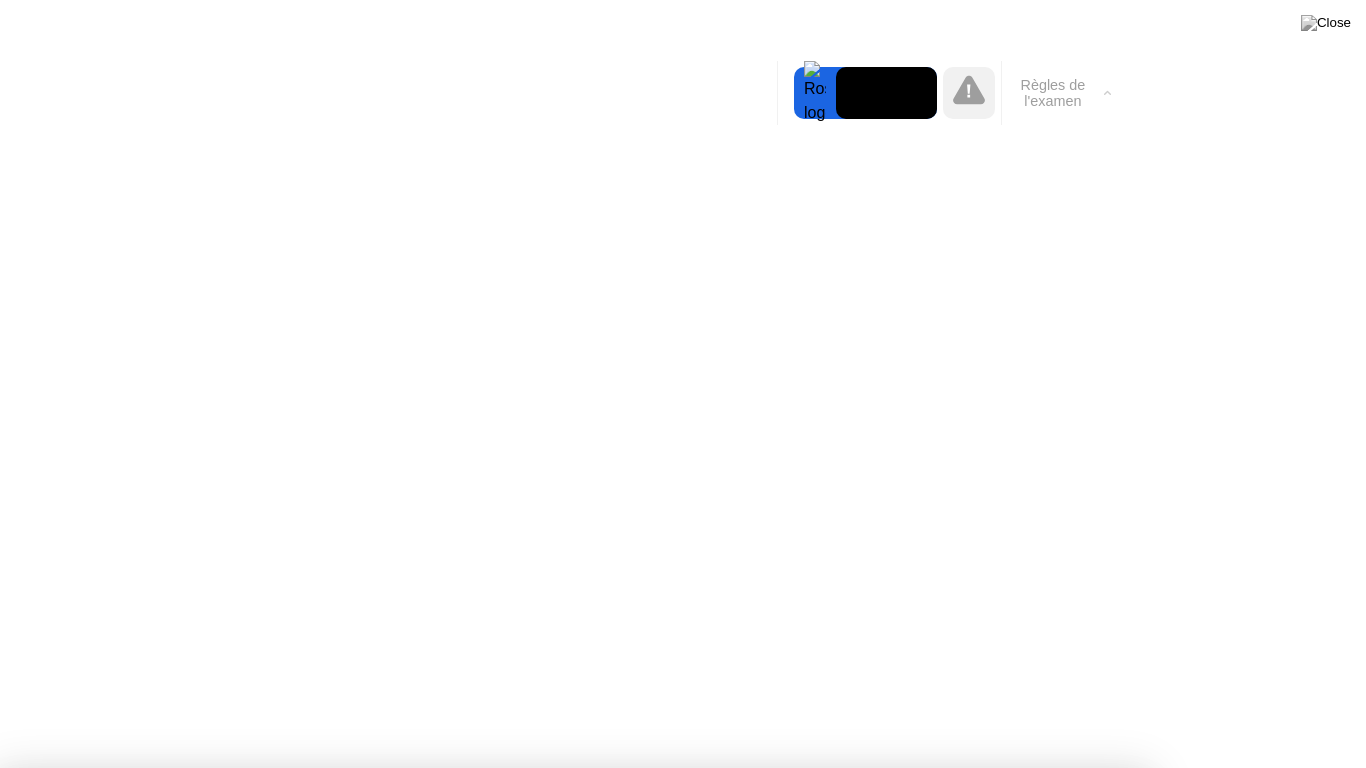 click on "Compris!" at bounding box center (573, 1375) 